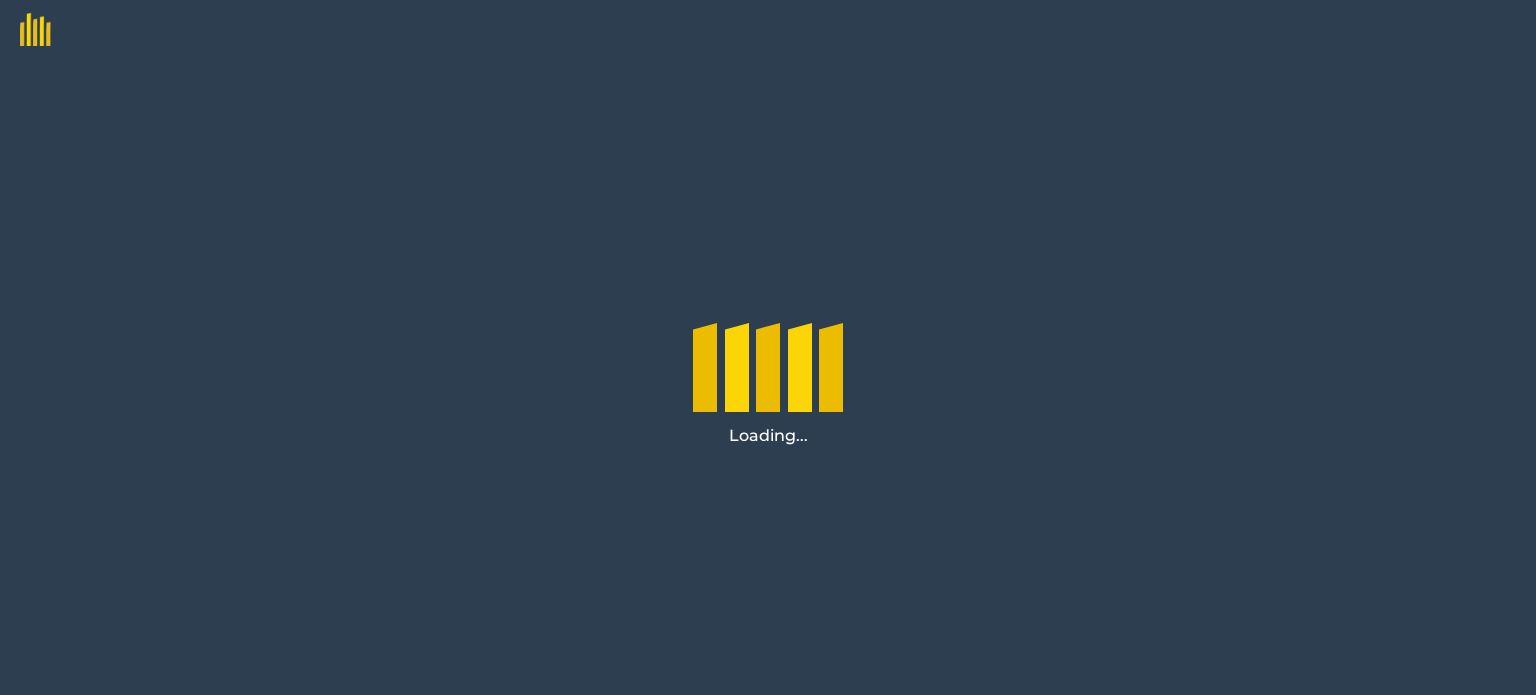 scroll, scrollTop: 0, scrollLeft: 0, axis: both 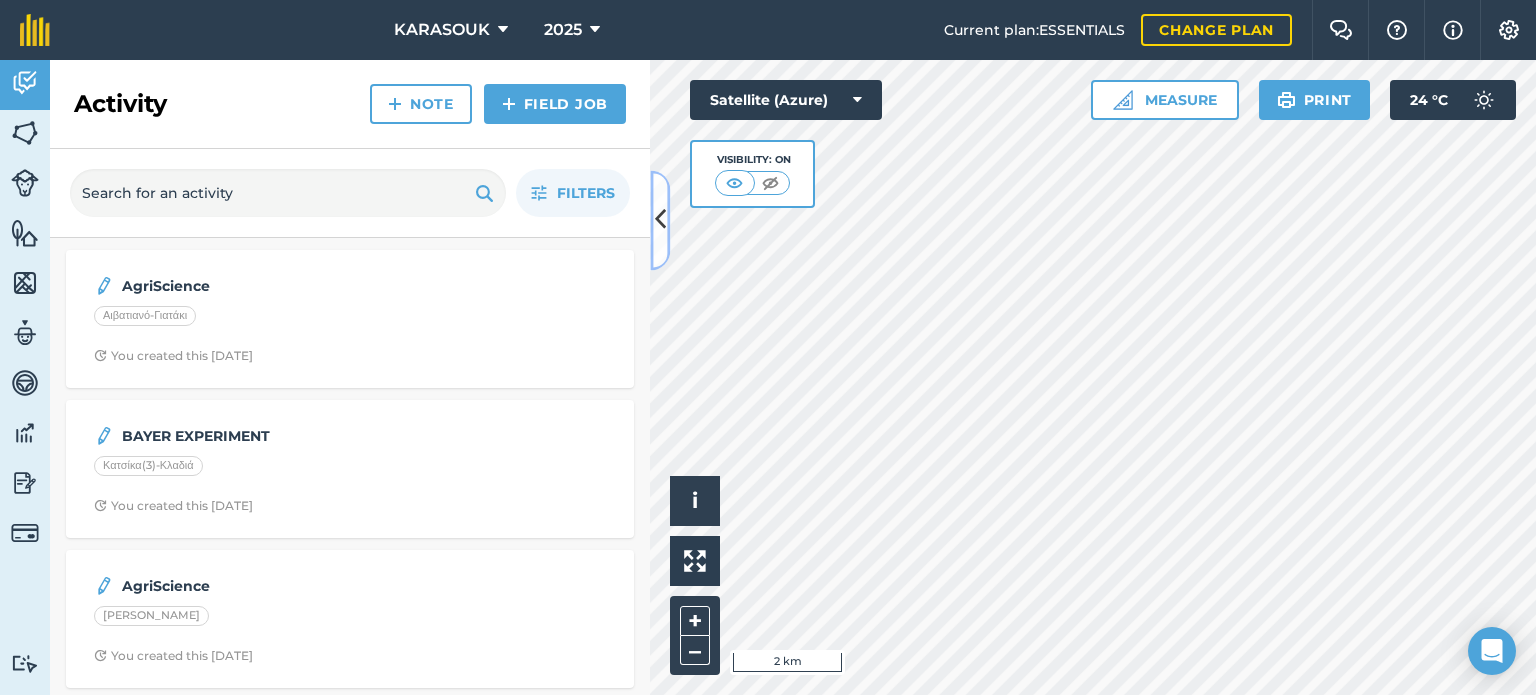 click at bounding box center [660, 220] 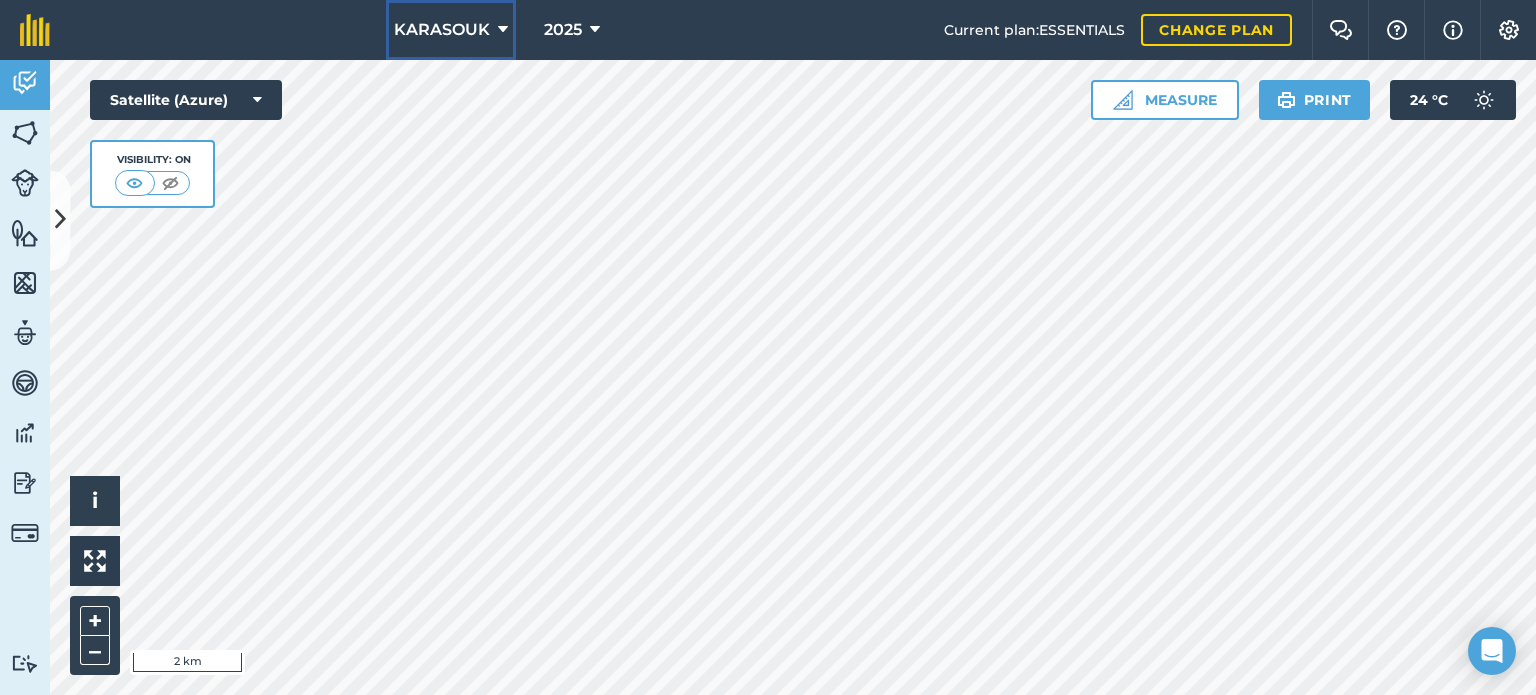 click on "KARASOUK" at bounding box center (442, 30) 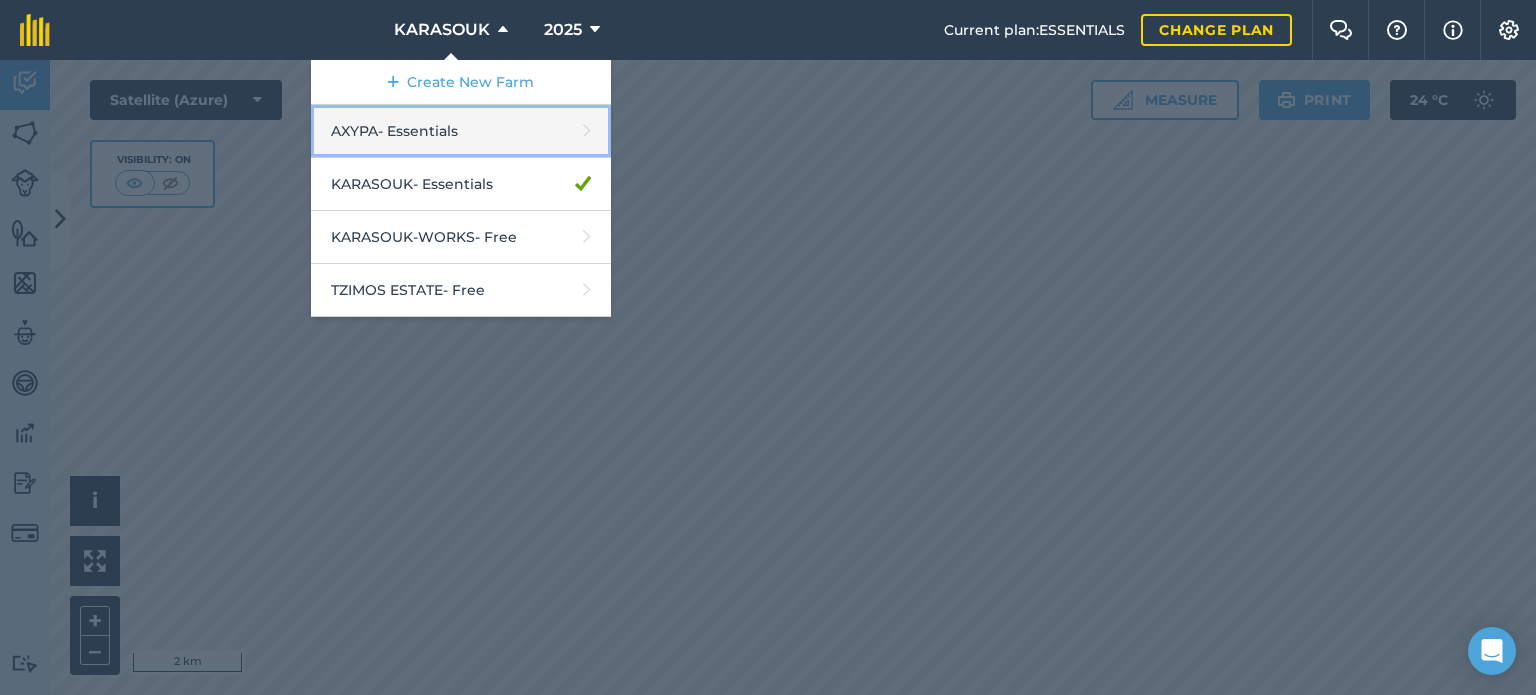 click on "AXYPA  - Essentials" at bounding box center [461, 131] 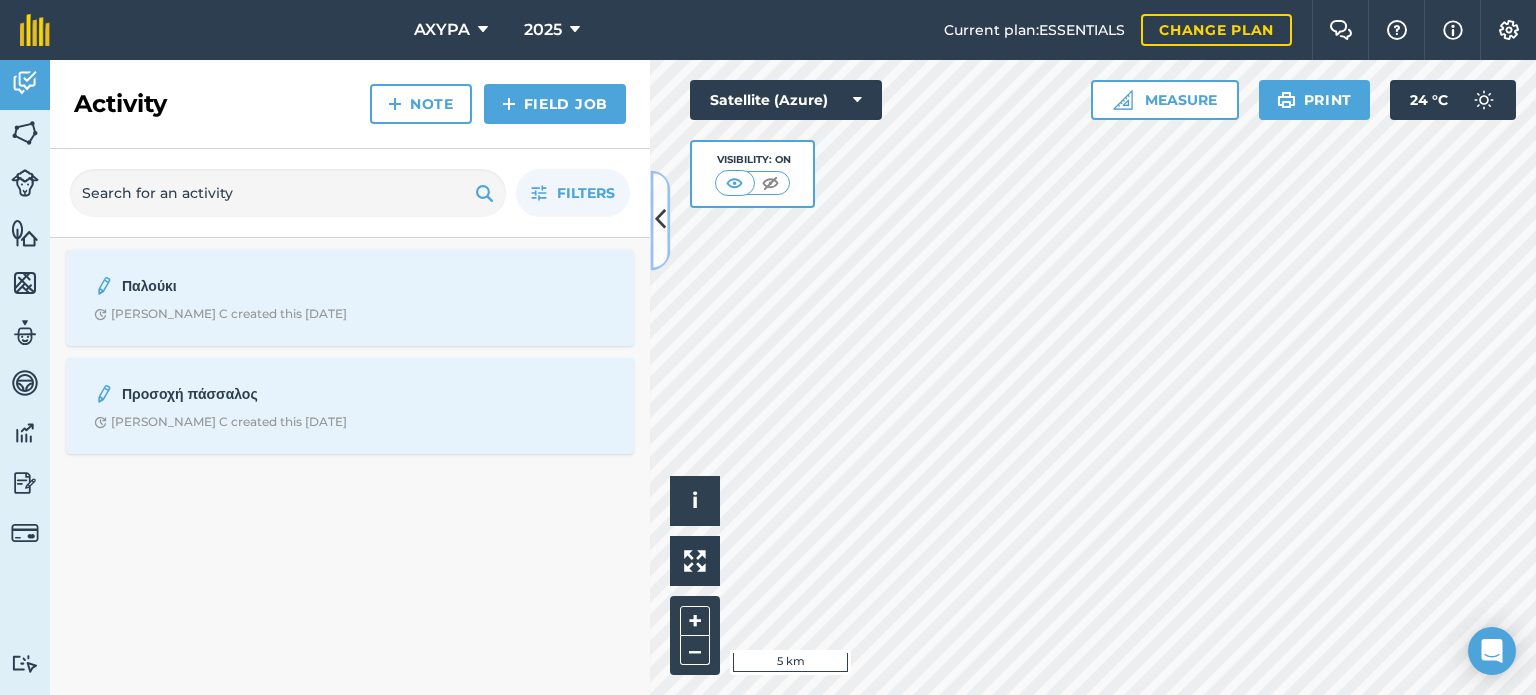 click at bounding box center (660, 220) 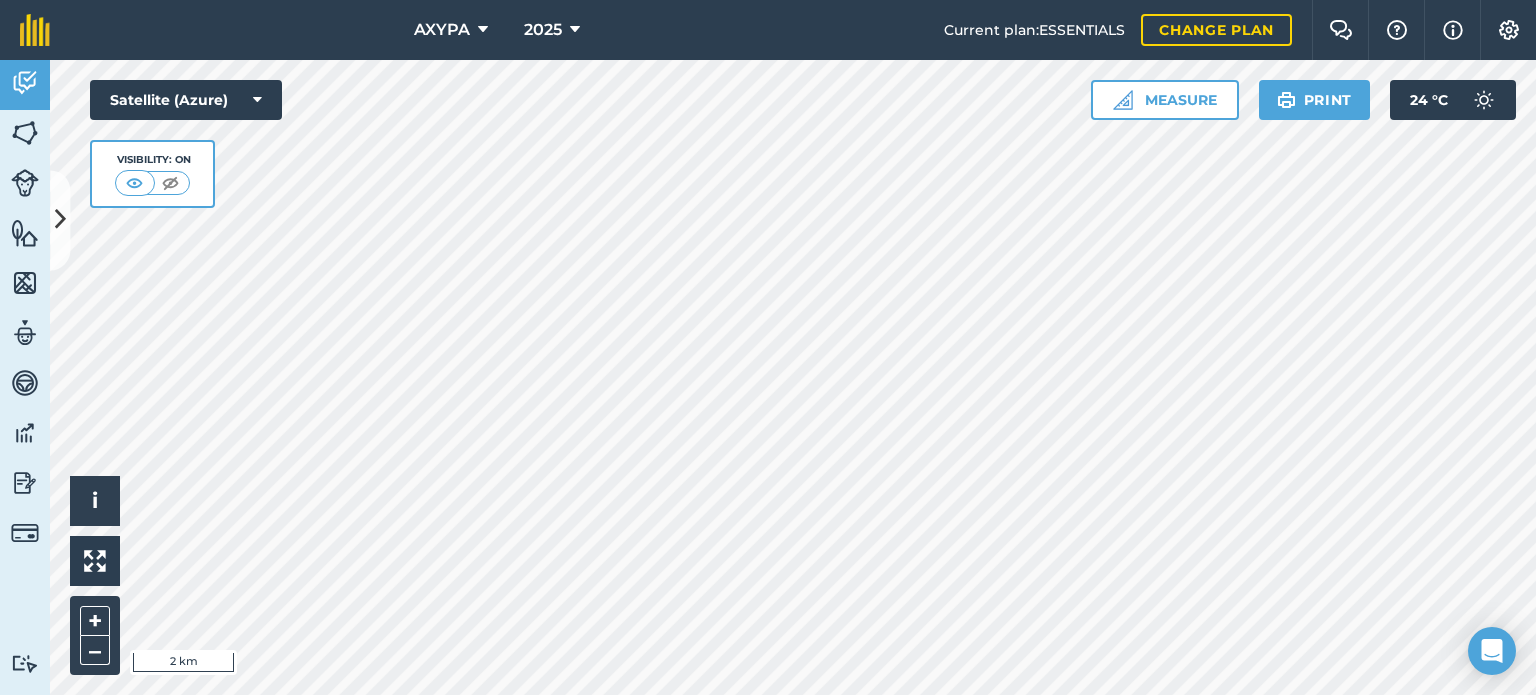 click on "AXYPA 2025 Current plan :  ESSENTIALS   Change plan Farm Chat Help Info Settings AXYPA  -  2025 Reproduced with the permission of  Microsoft Printed on  [DATE] Field usages No usage set OTHER-CROPS - ΑΘΕΡΙΣΤΟ Αθέριστο ΓΙΑ ΔΕΣΙΜΟ ΔΕΜΈΝΟ ΓΙΑ ΦΟΡΤΩΜΑ ΘΕΡΙΣΜΕΝΟ Μαζεύτηκε ΜΕΤΑΒΡΟΧΙΚΕΣ ΣΥΛΛΕΚΤΗΣ ΦΟΡΤΏΘΗΚΕ Feature types Trees Water Δρόμος  Παλούκι Προσοχή  Χαλασμένη Μπάλα  Activity Fields Livestock Features Maps Team Vehicles Data Reporting Billing Tutorials Tutorials Activity   Note   Field Job Filters Παλούκι Vasilis C created this [DATE] Προσοχή πάσσαλος Vasilis C created this [DATE] Hello i © 2025 TomTom, Microsoft 2 km + – Satellite (Azure) Visibility: On Measure Print 24   ° C" at bounding box center [768, 347] 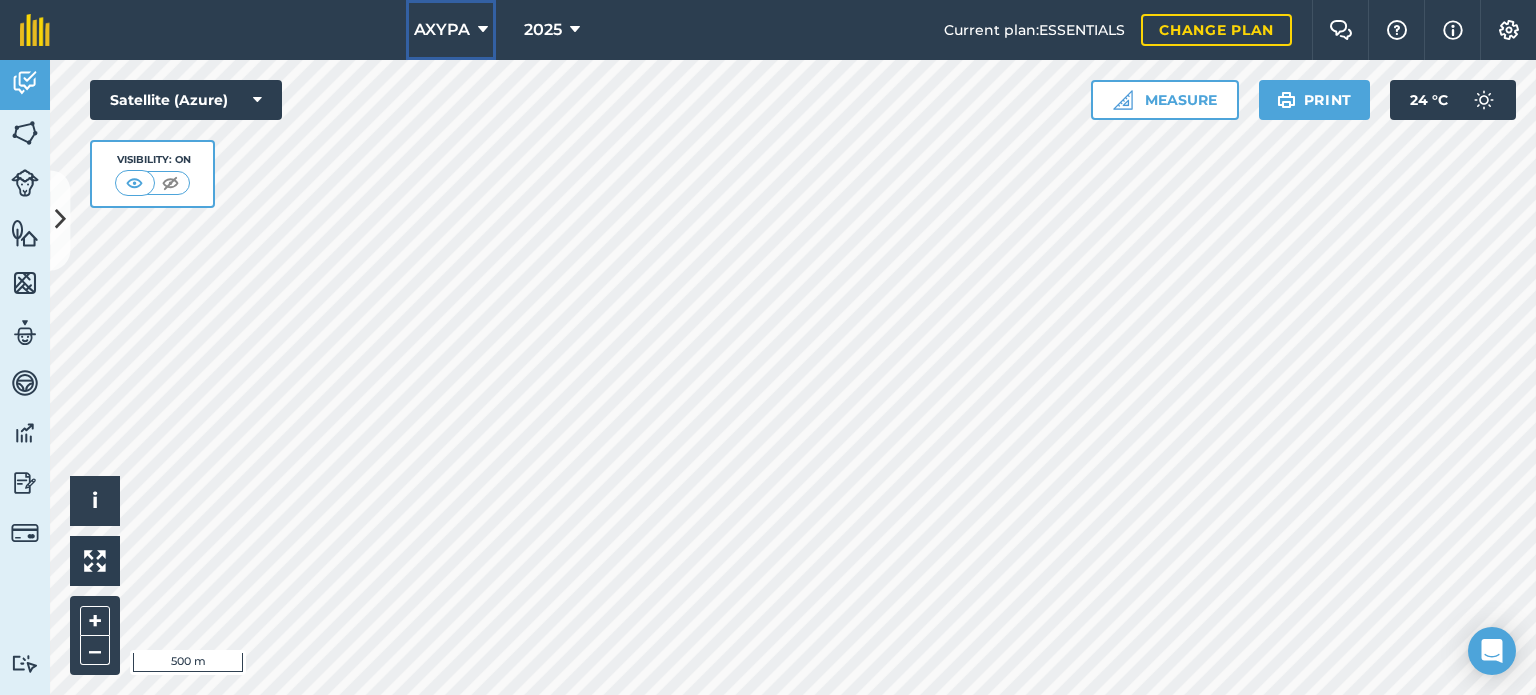 click on "AXYPA" at bounding box center (451, 30) 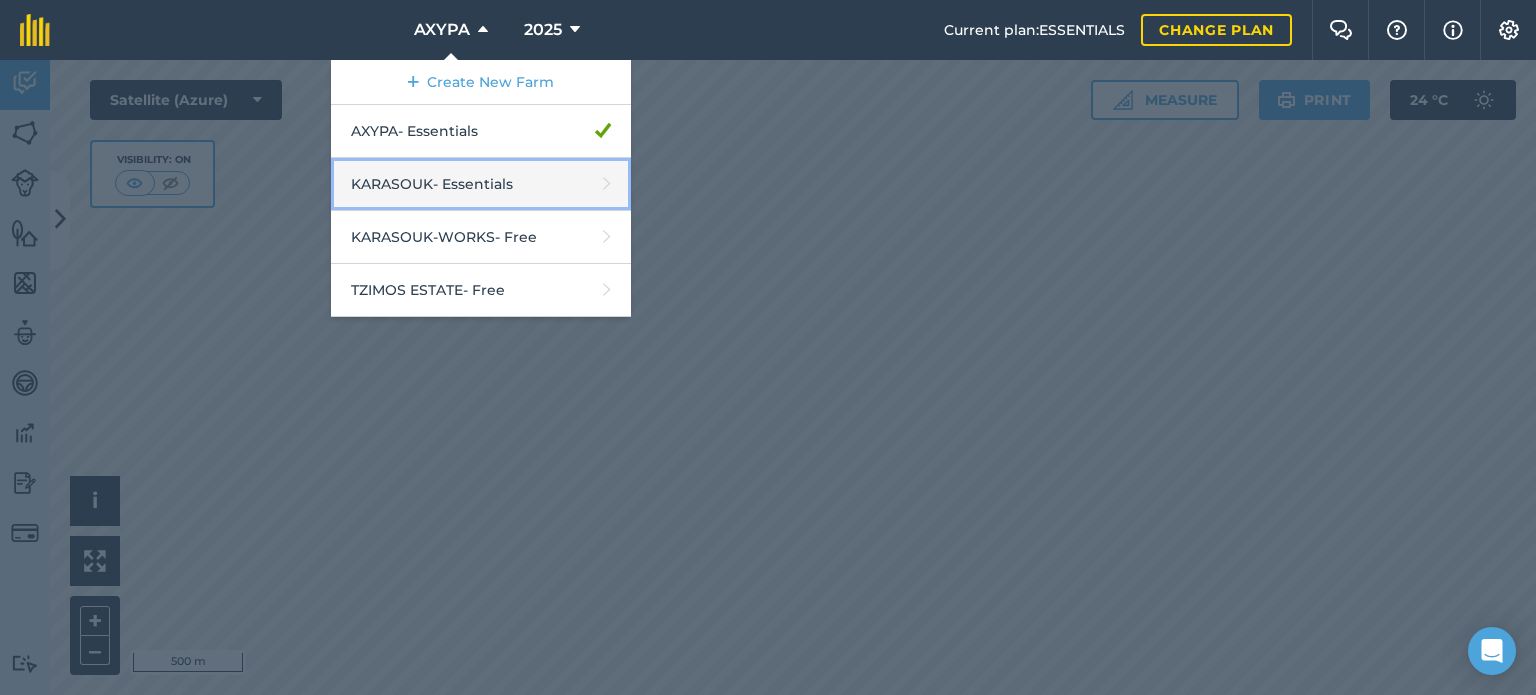 click on "KARASOUK  - Essentials" at bounding box center (481, 184) 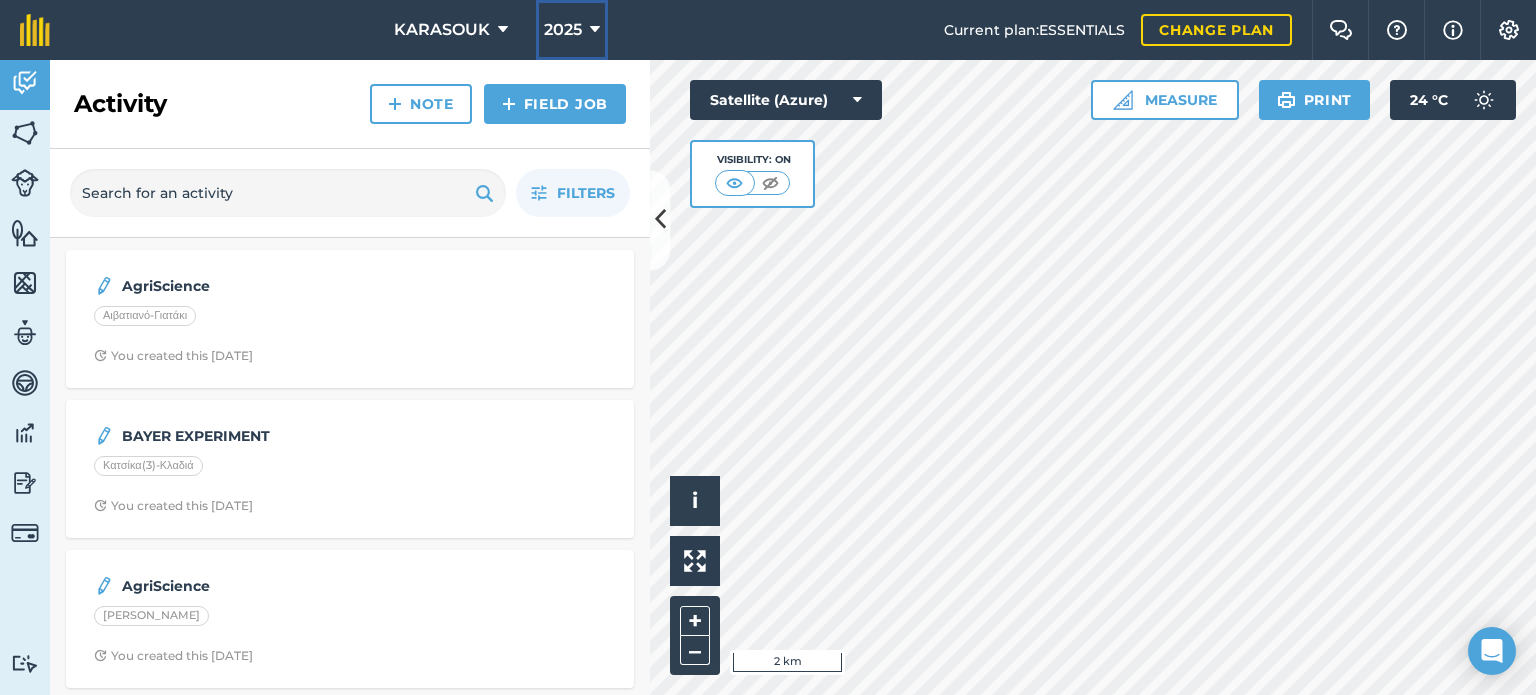 click on "2025" at bounding box center [563, 30] 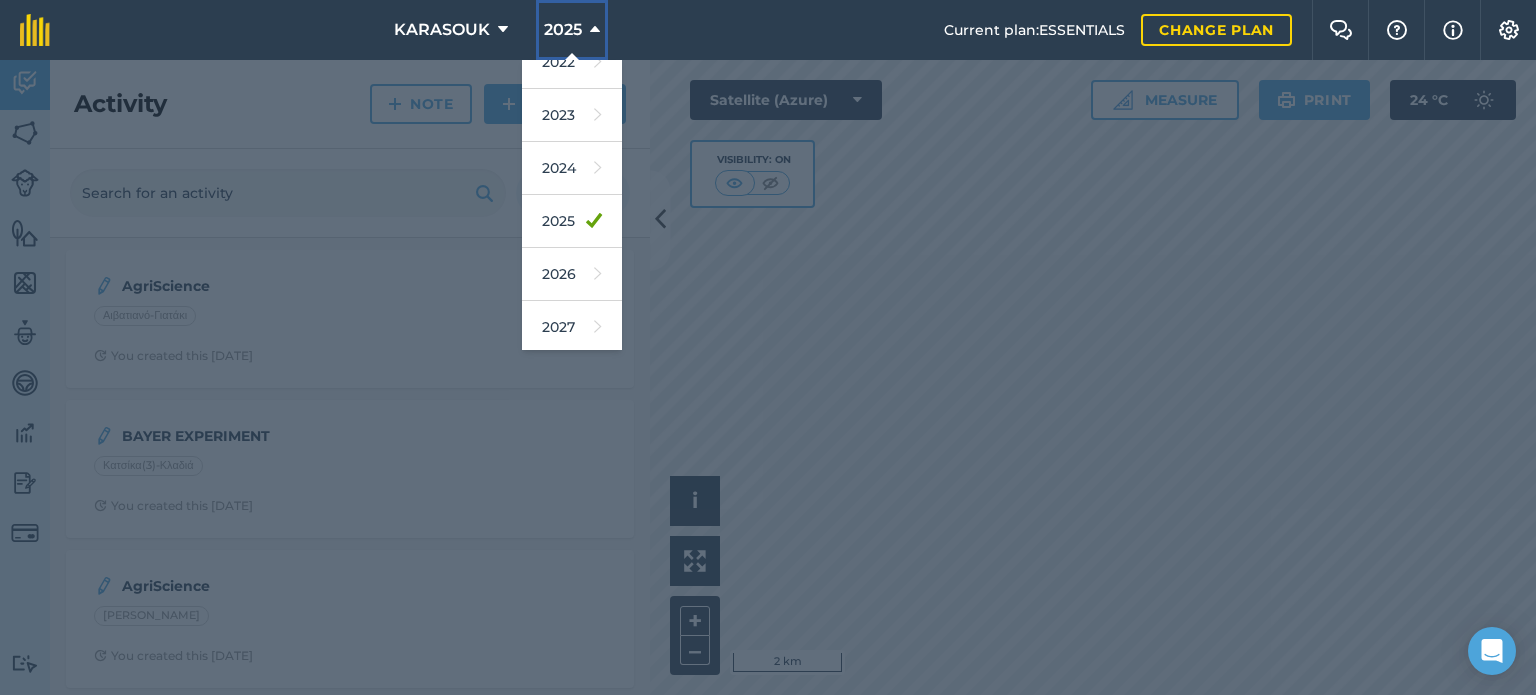 scroll, scrollTop: 290, scrollLeft: 0, axis: vertical 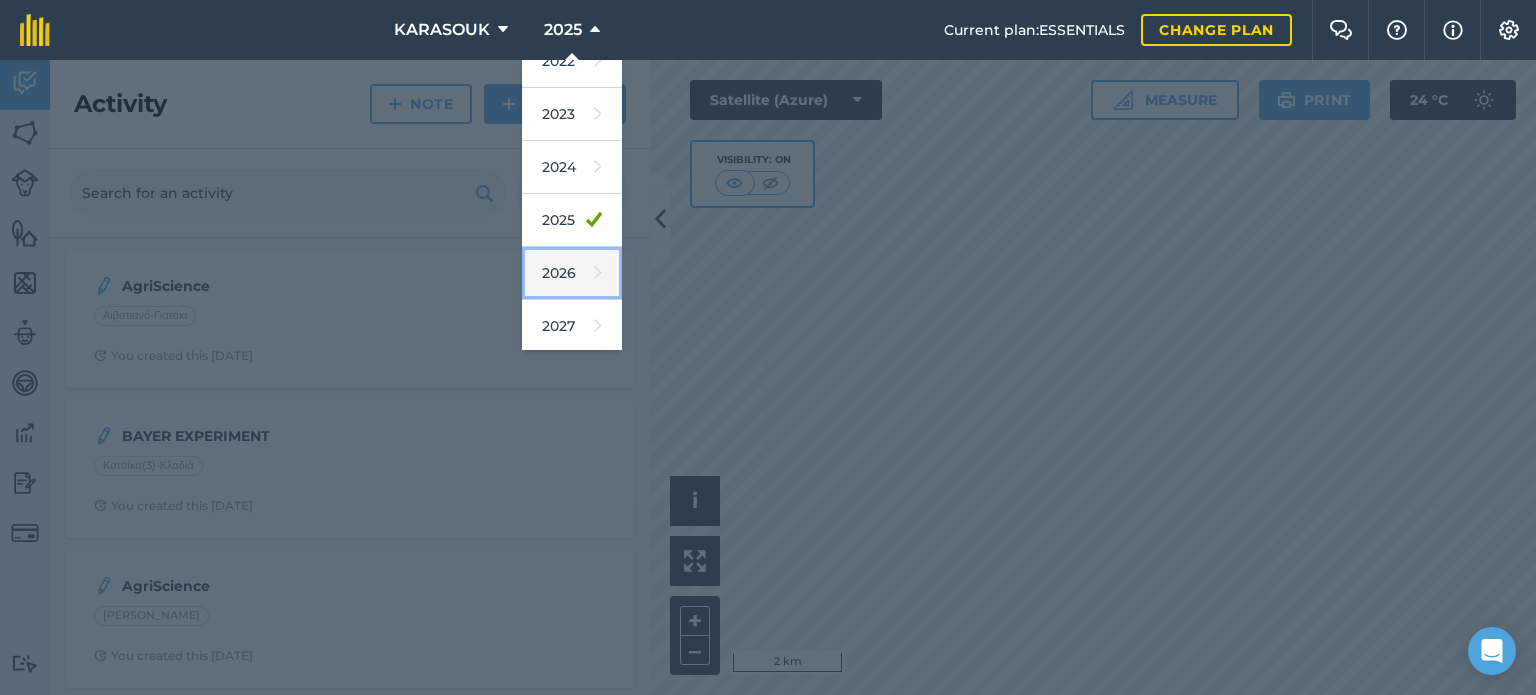click on "2026" at bounding box center [572, 273] 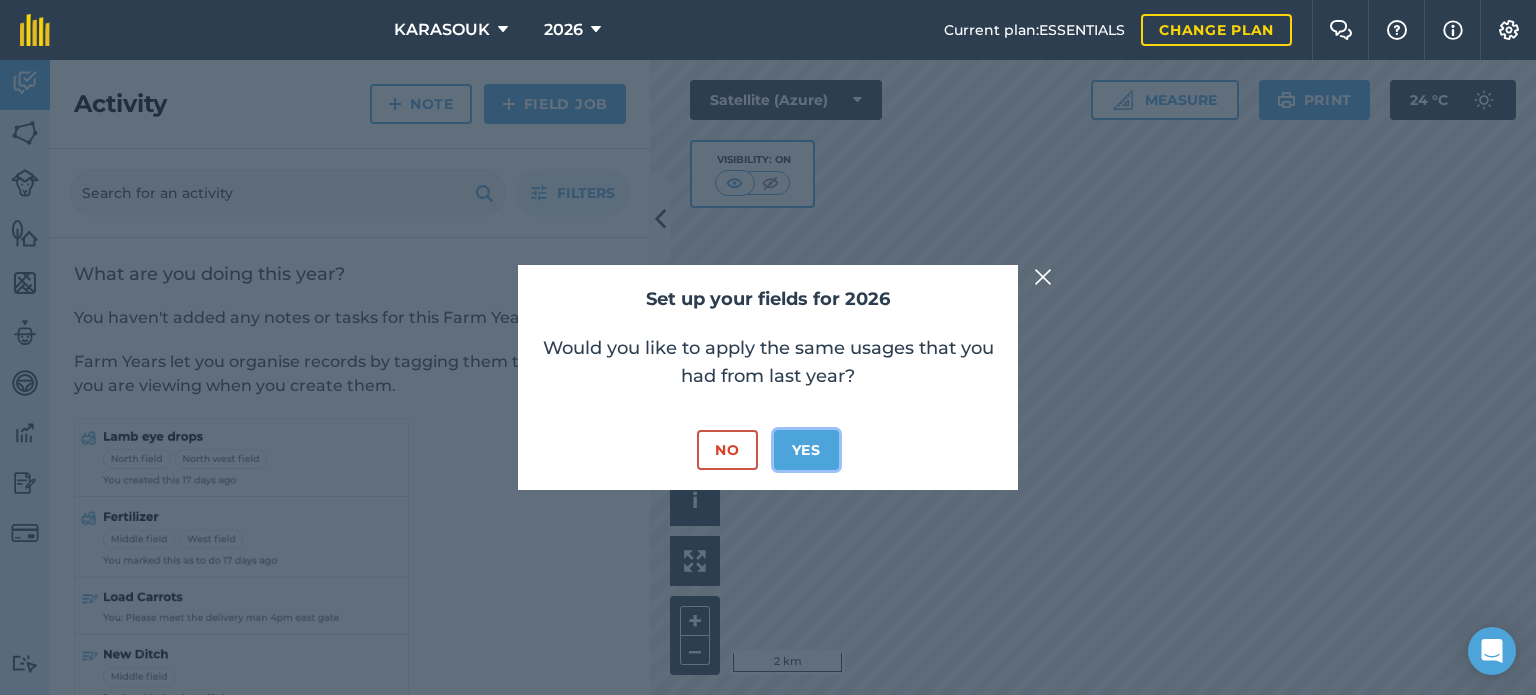 click on "Yes" at bounding box center [806, 450] 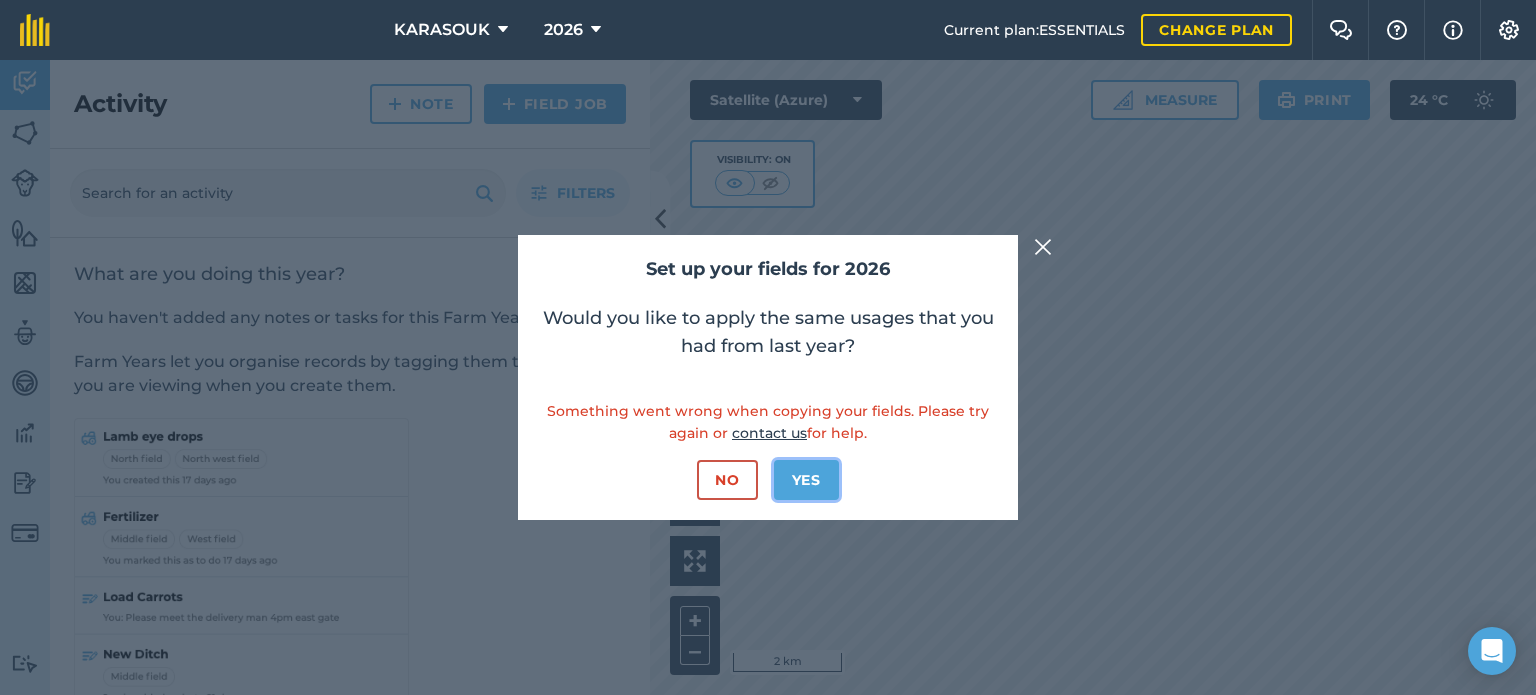 click on "Yes" at bounding box center (806, 480) 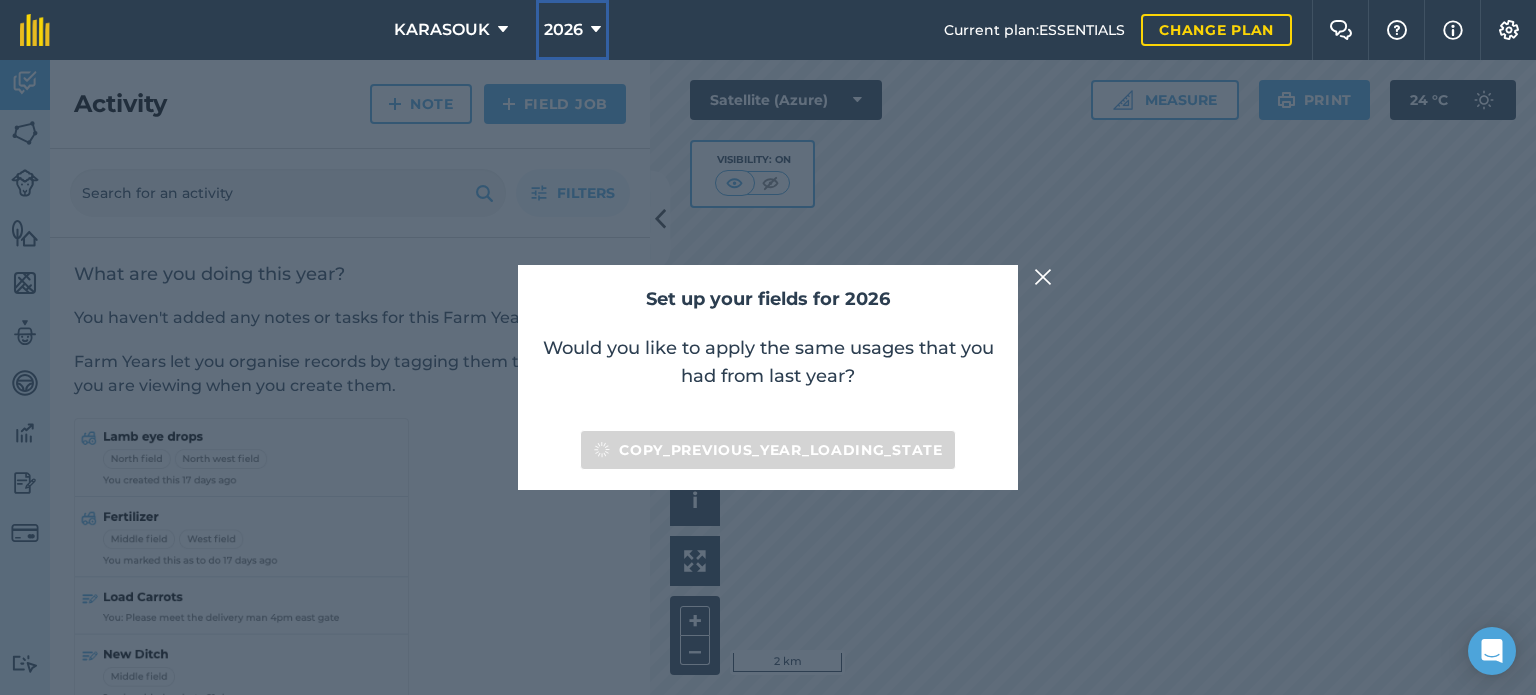 click on "2026" at bounding box center (563, 30) 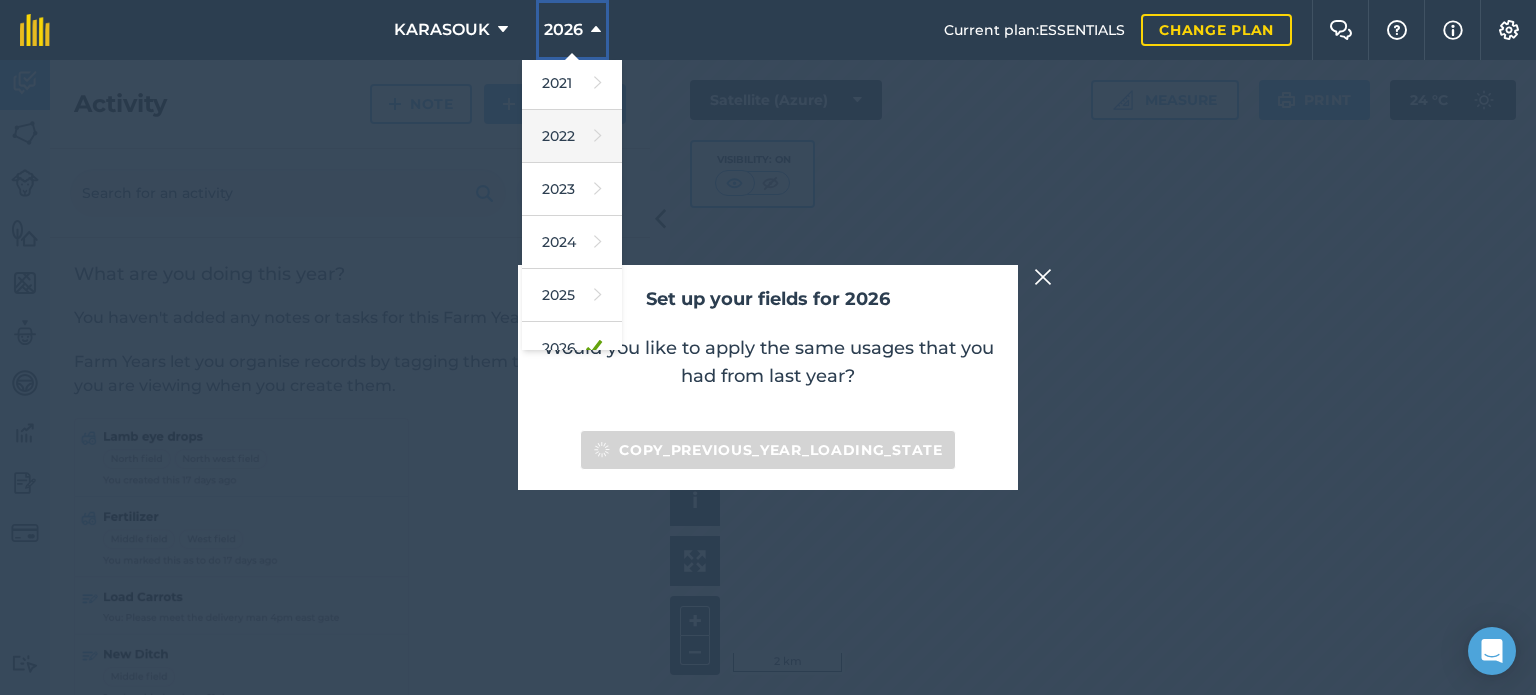 scroll, scrollTop: 290, scrollLeft: 0, axis: vertical 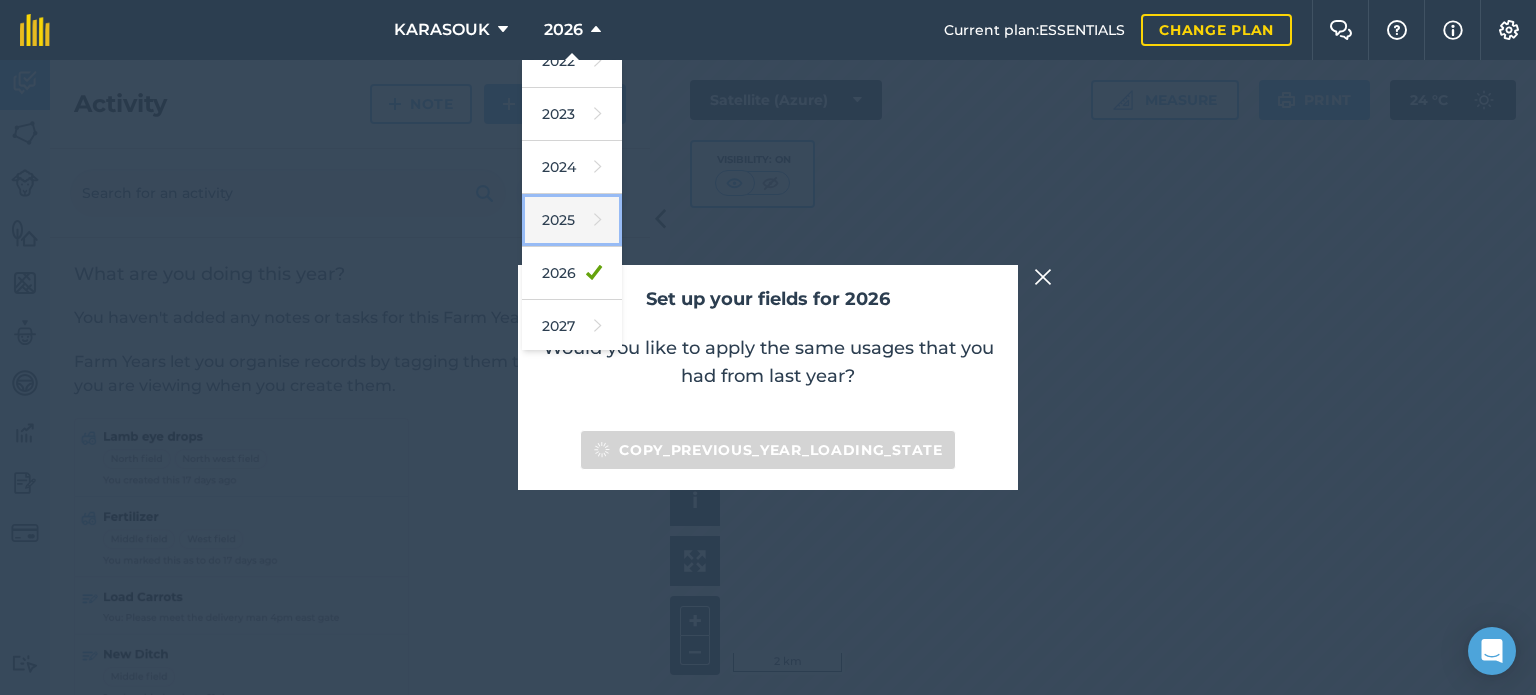 click on "2025" at bounding box center [572, 220] 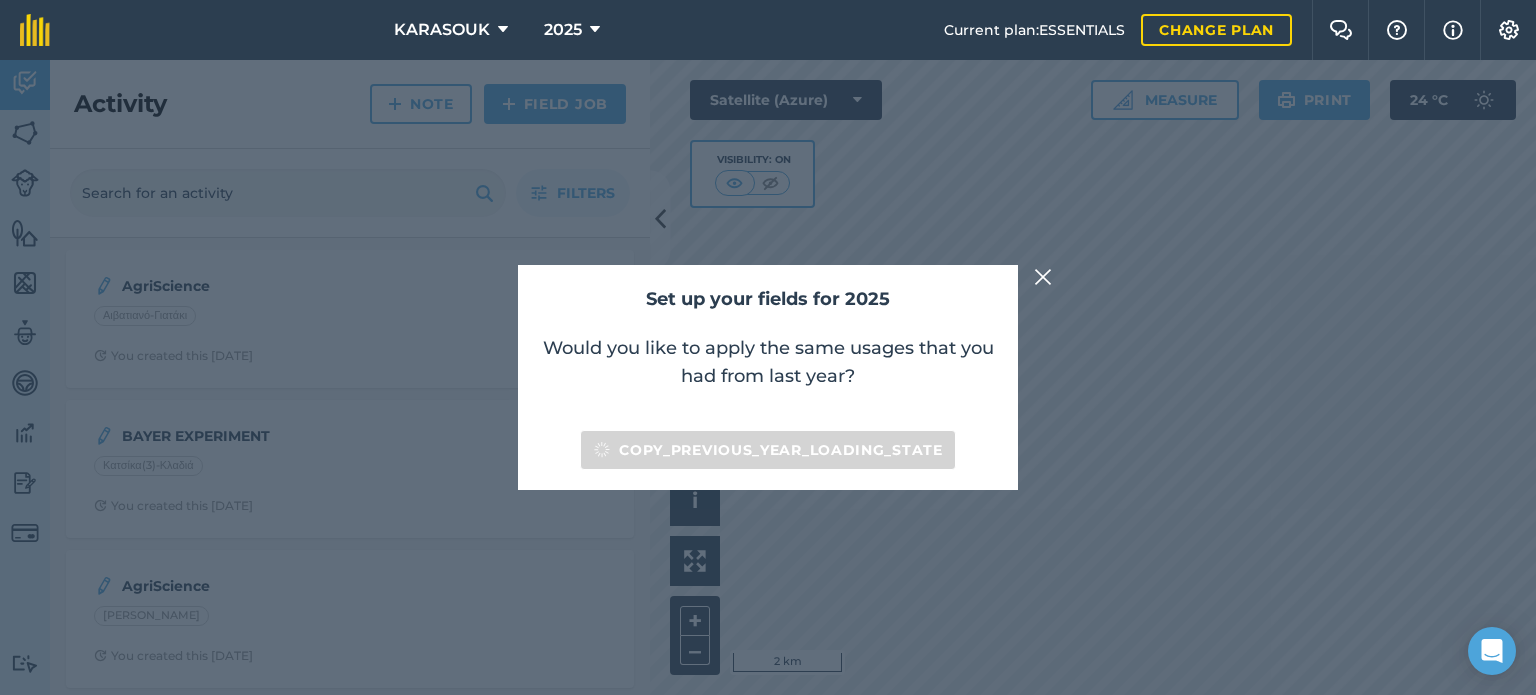 click at bounding box center [1043, 277] 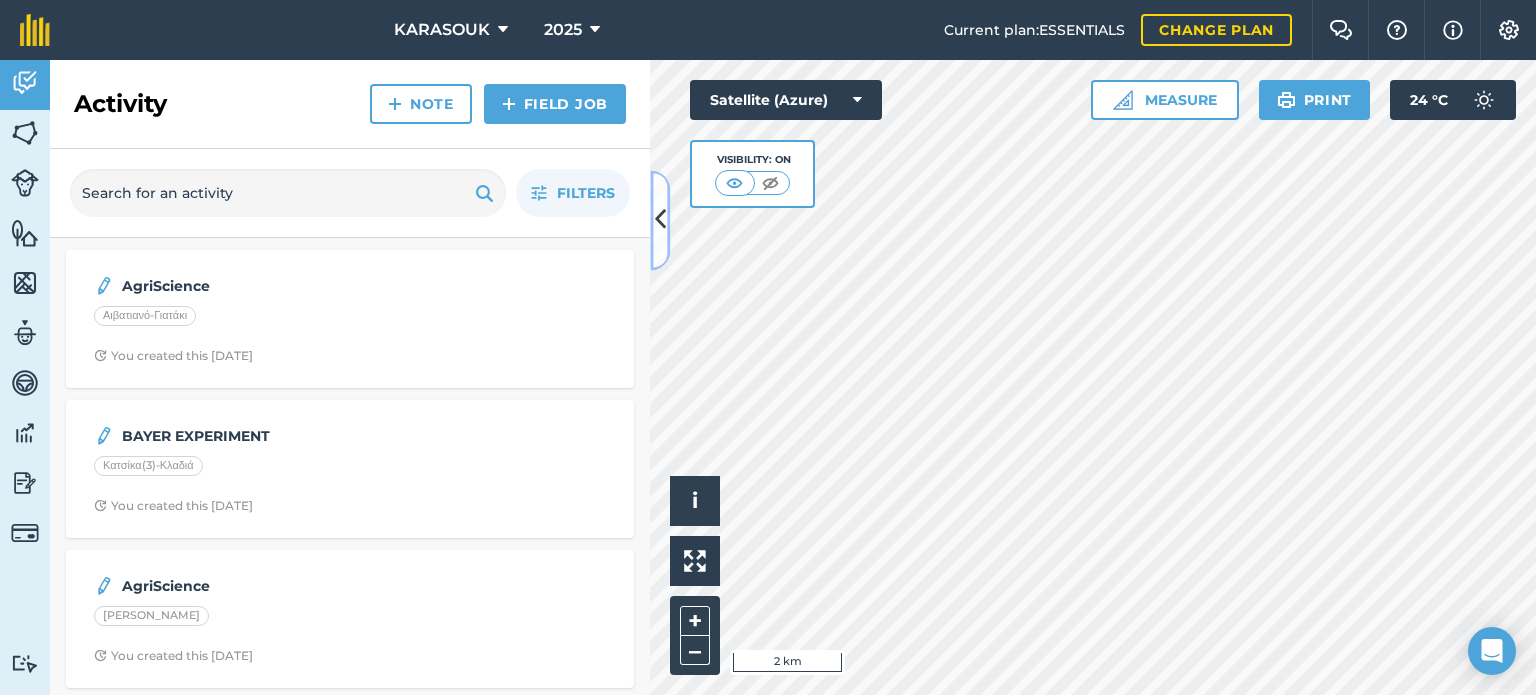 click at bounding box center (660, 220) 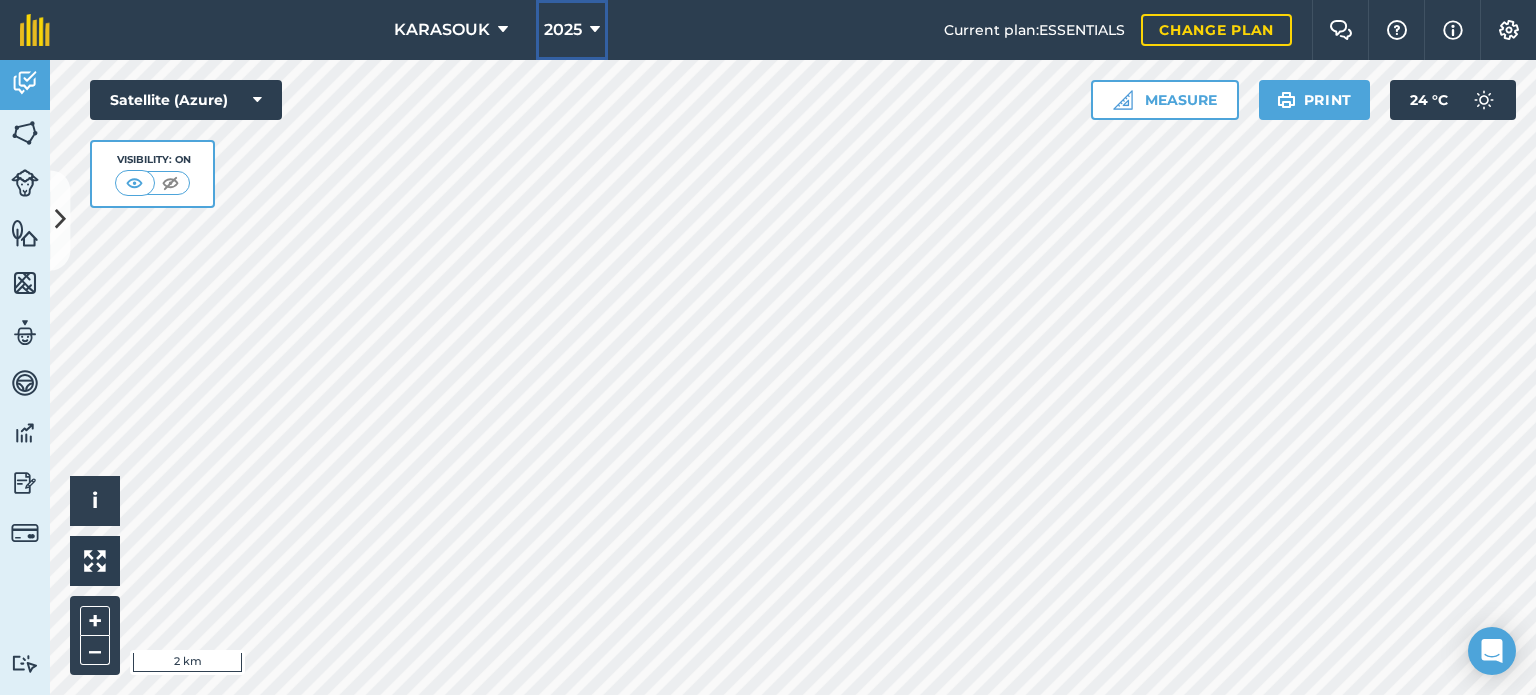 click on "2025" at bounding box center (563, 30) 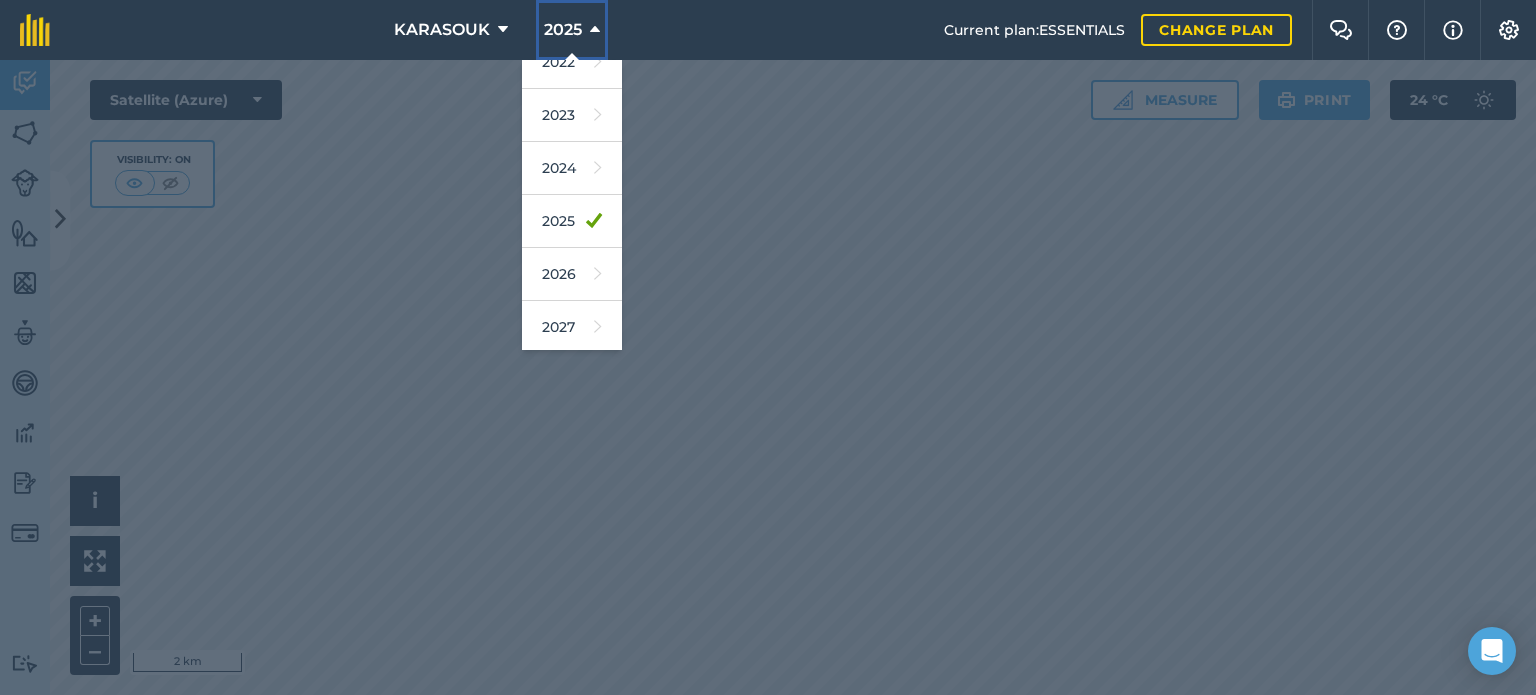 scroll, scrollTop: 290, scrollLeft: 0, axis: vertical 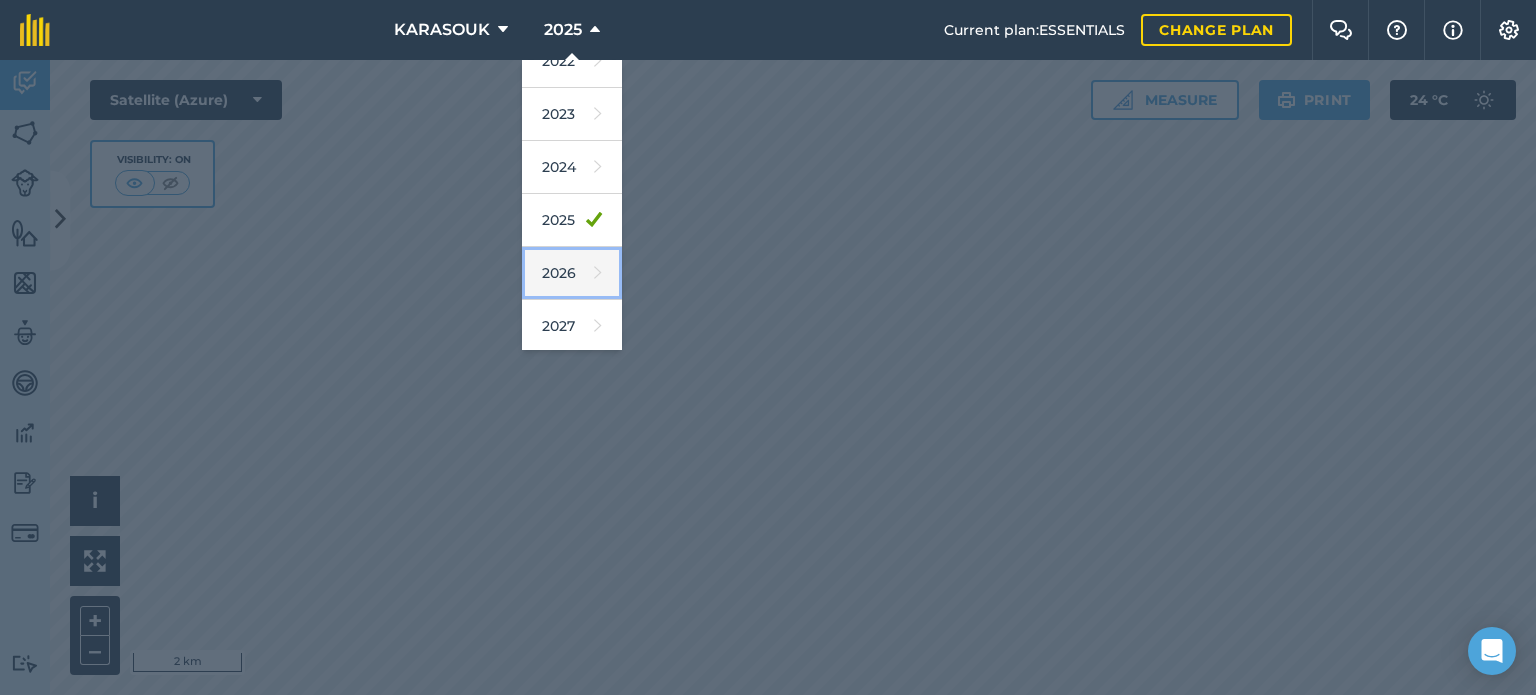 click on "2026" at bounding box center [572, 273] 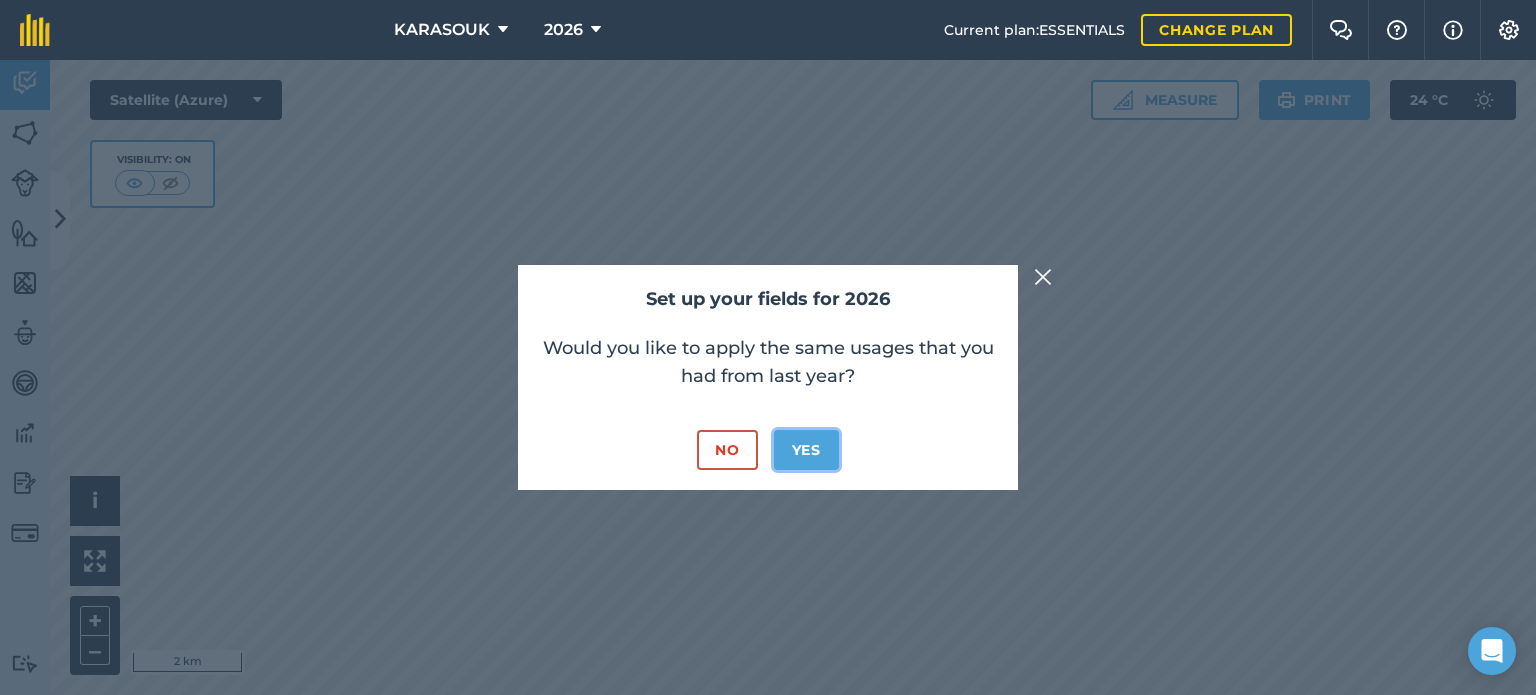 click on "Yes" at bounding box center (806, 450) 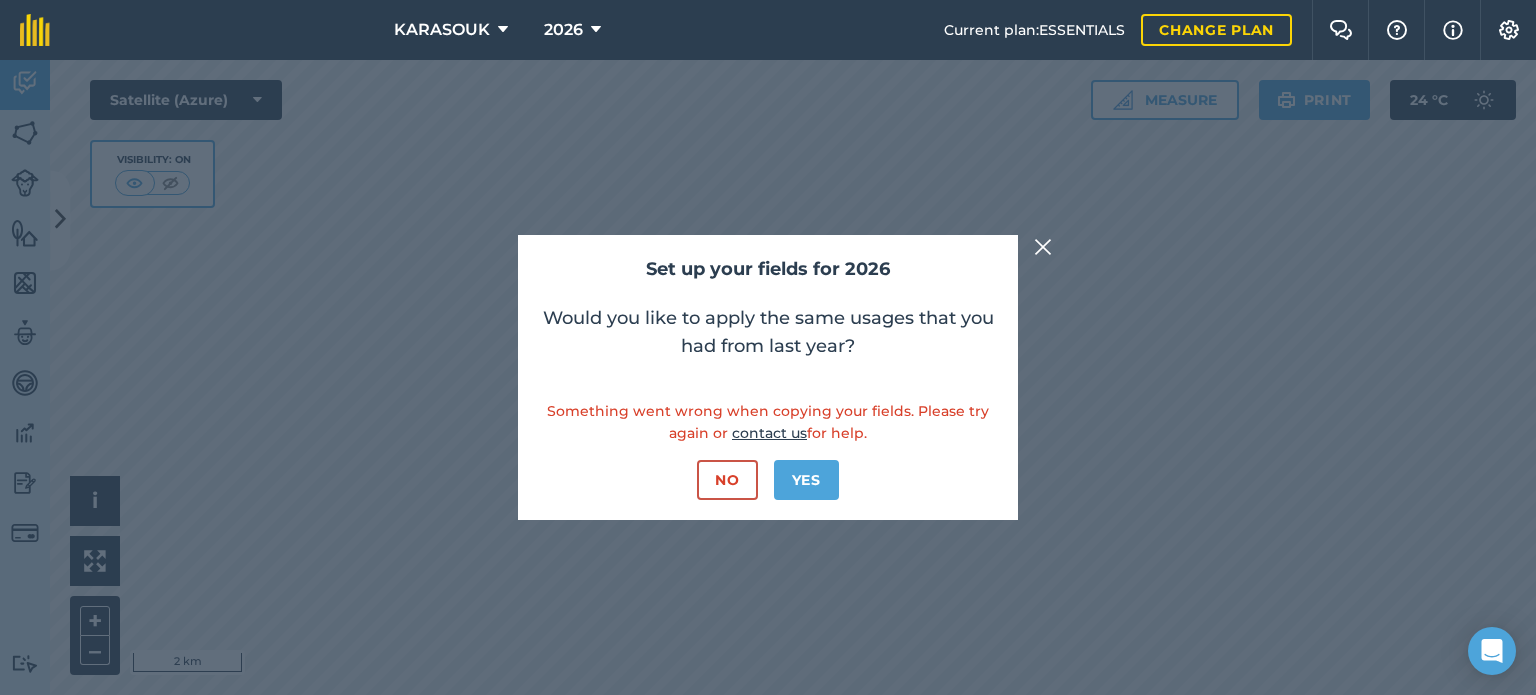 click at bounding box center (1043, 247) 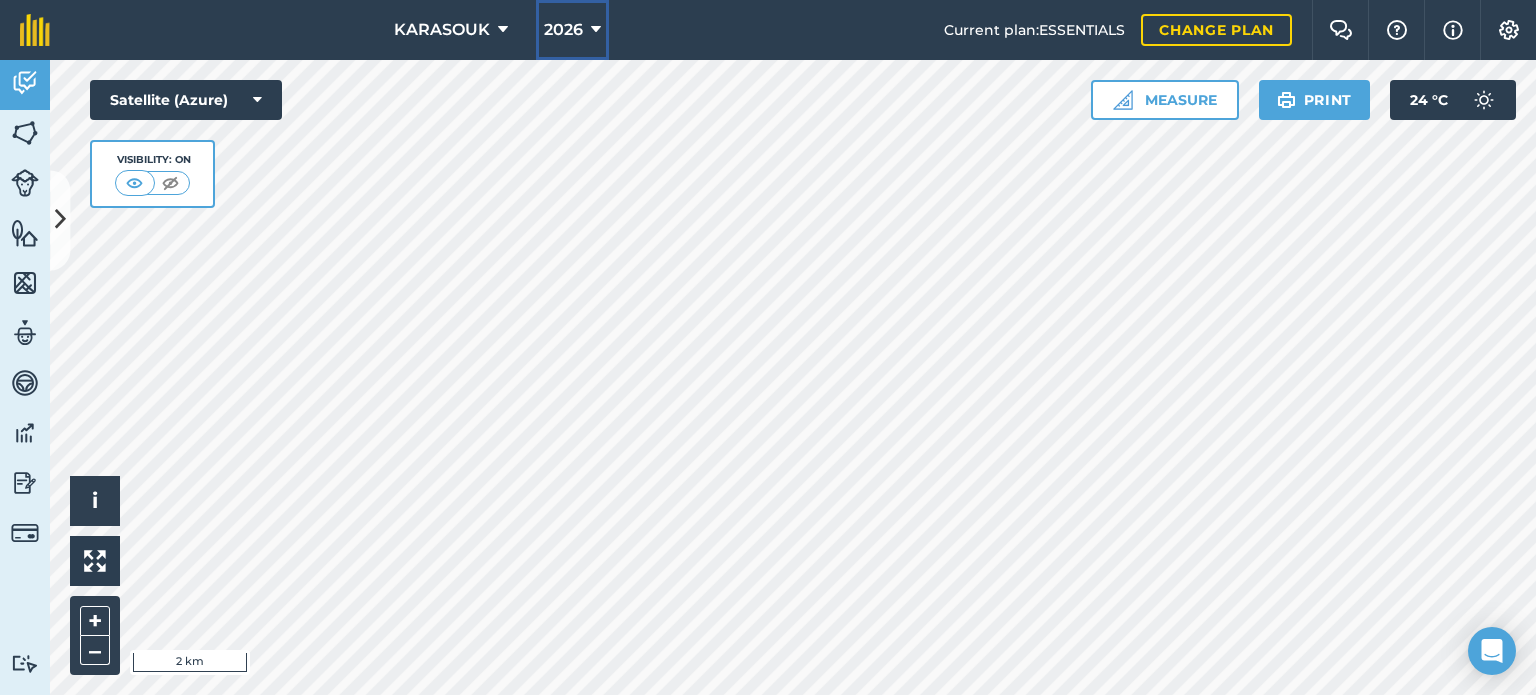 click on "2026" at bounding box center [572, 30] 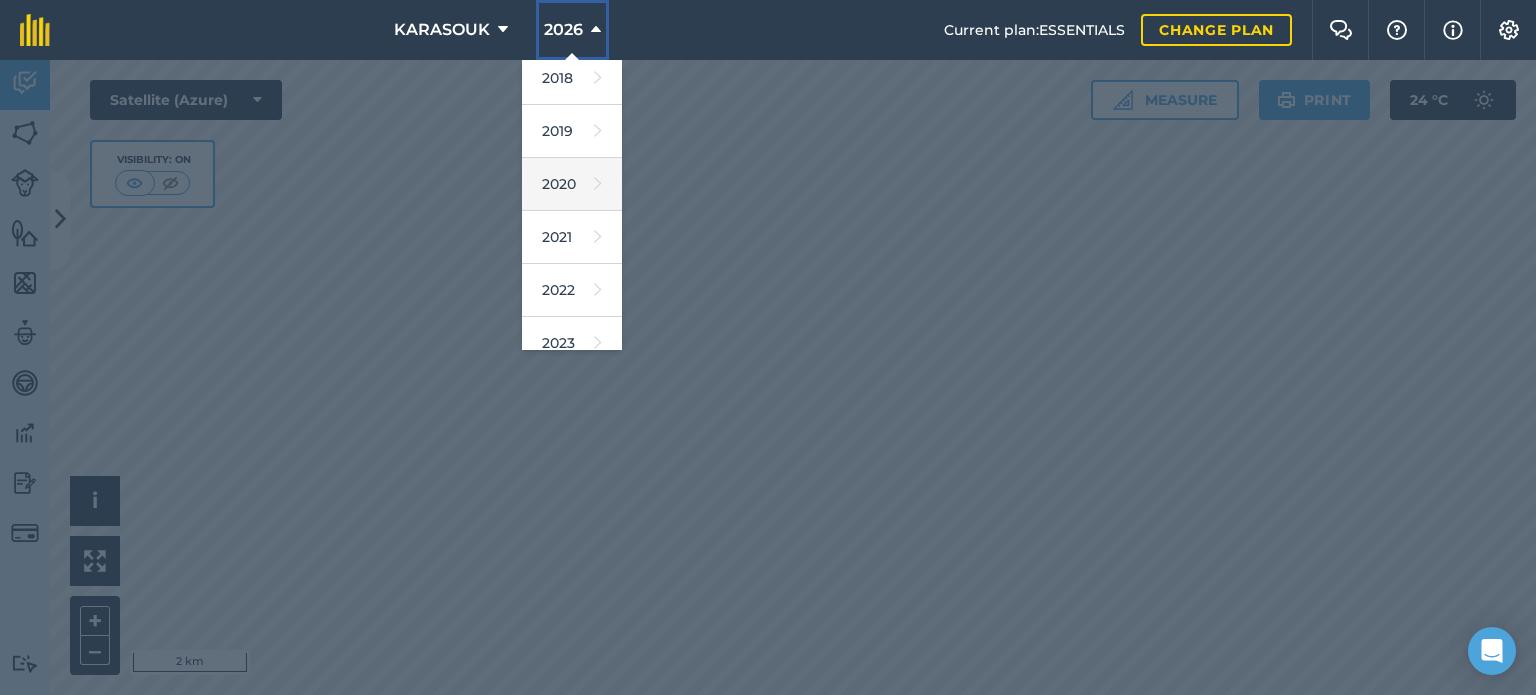 scroll, scrollTop: 290, scrollLeft: 0, axis: vertical 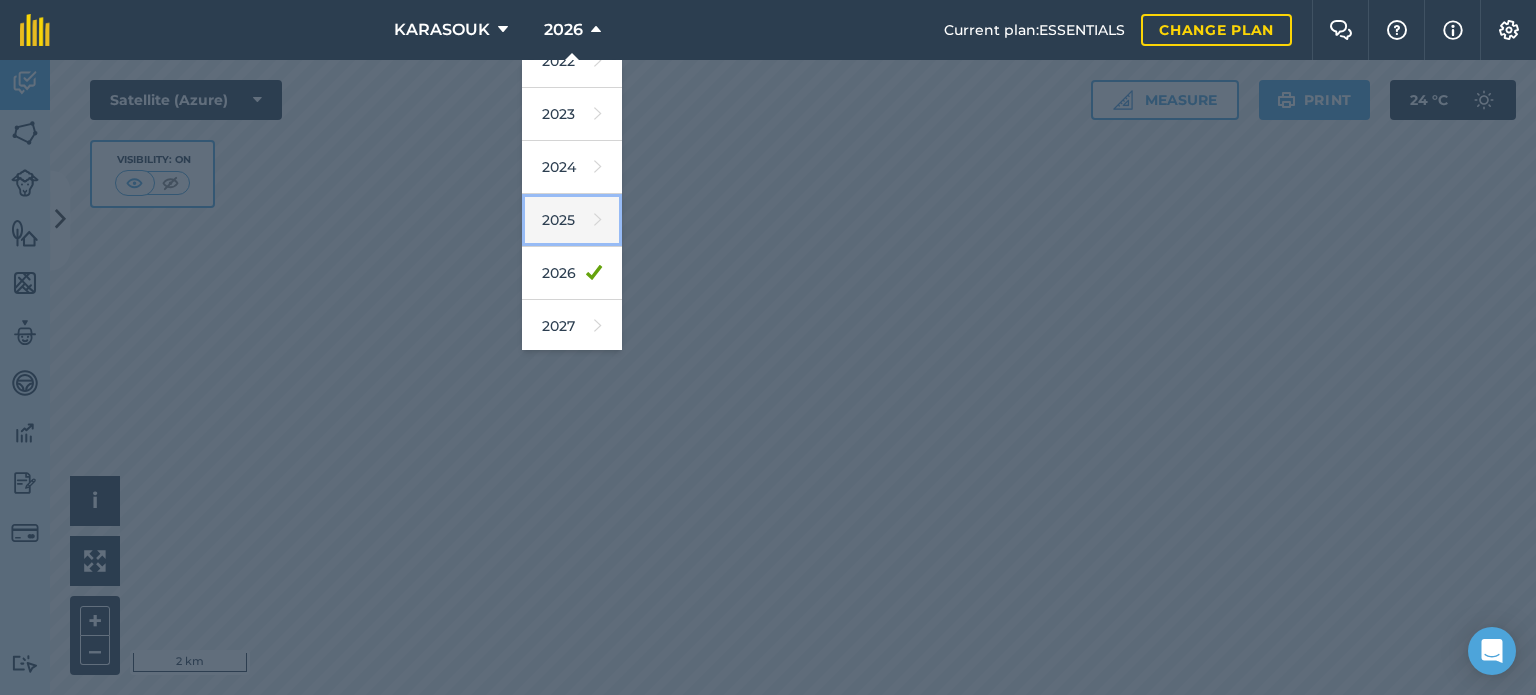 click on "2025" at bounding box center (572, 220) 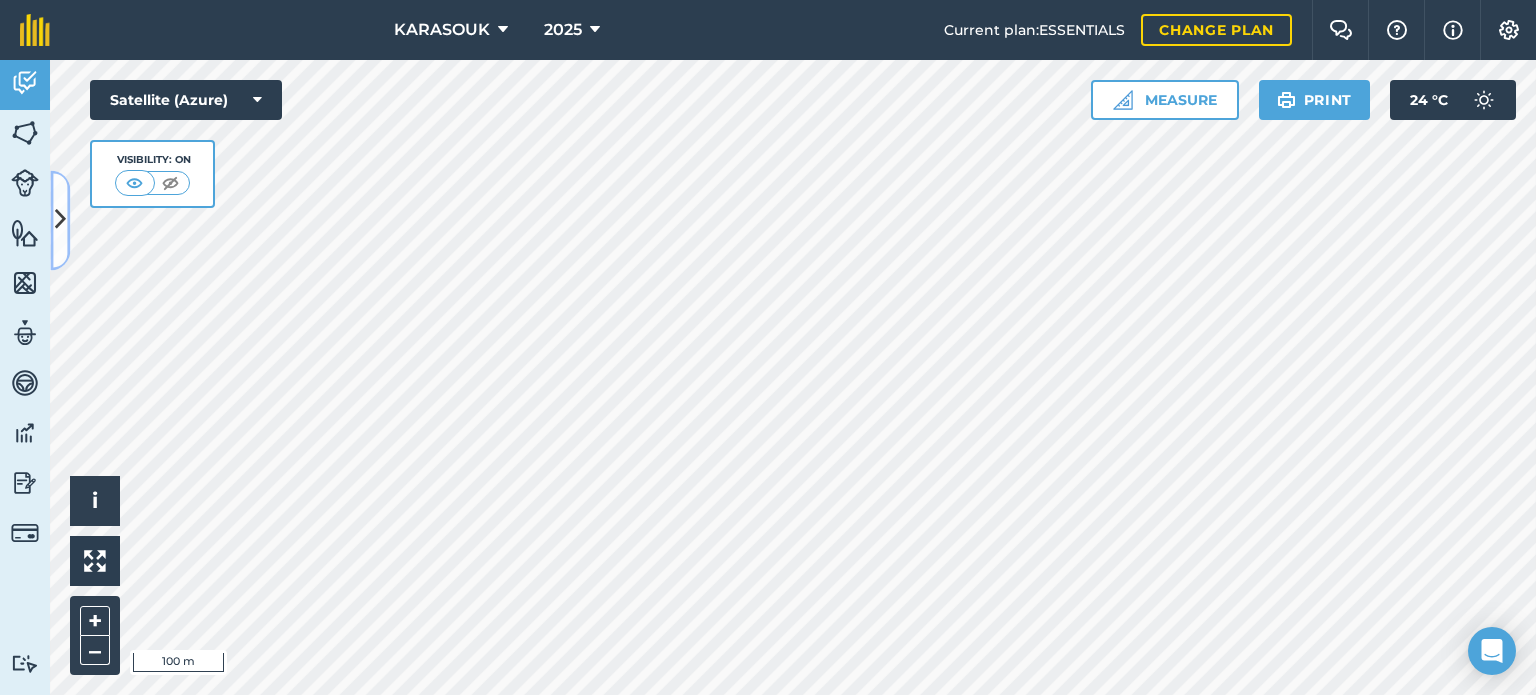click at bounding box center [60, 220] 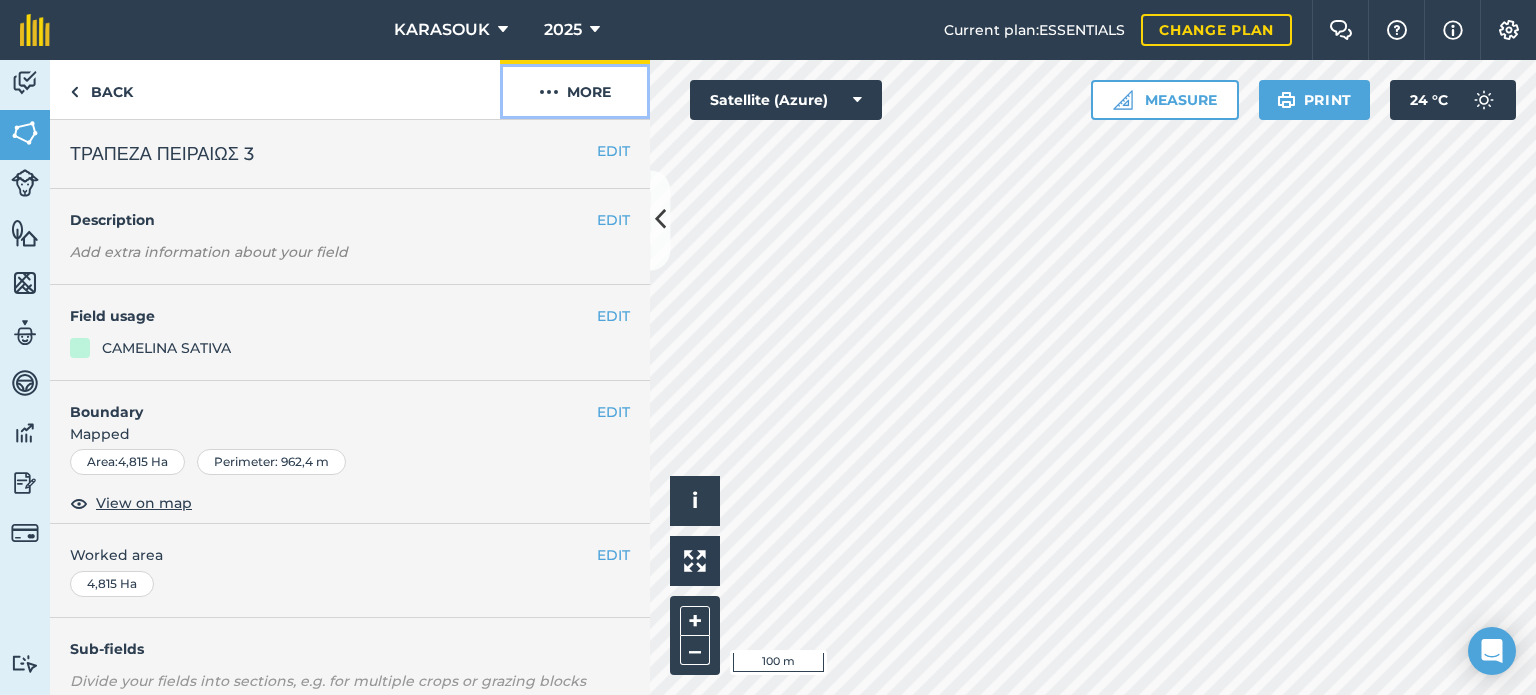 click at bounding box center [549, 92] 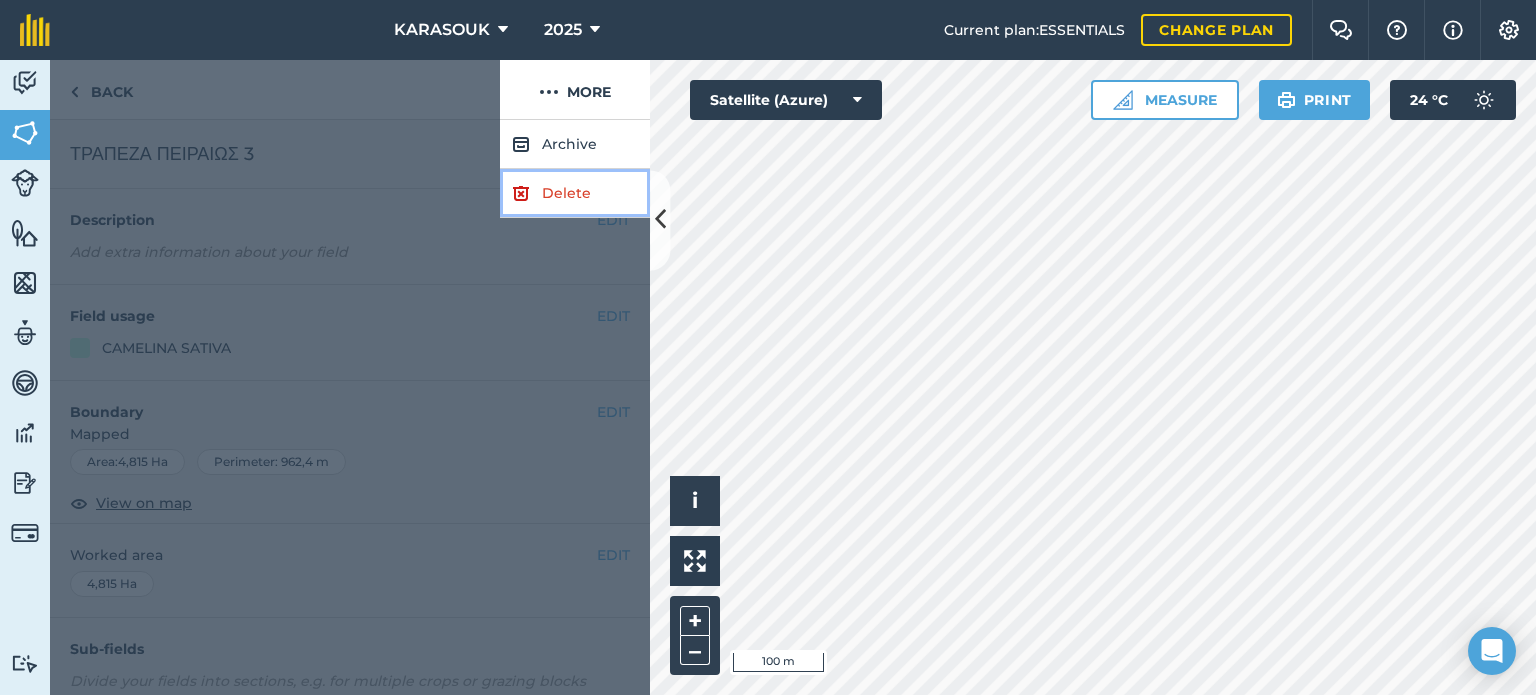 click on "Delete" at bounding box center [575, 193] 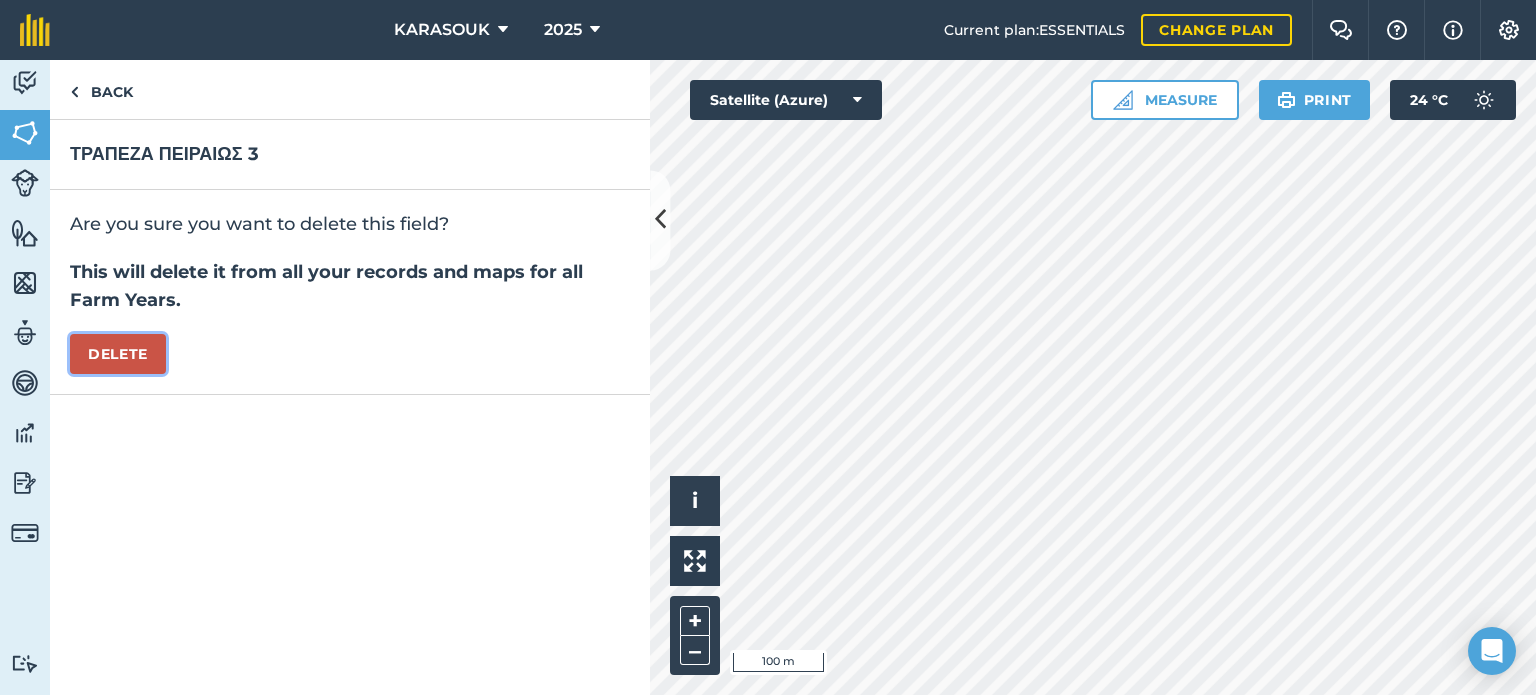click on "Delete" at bounding box center [118, 354] 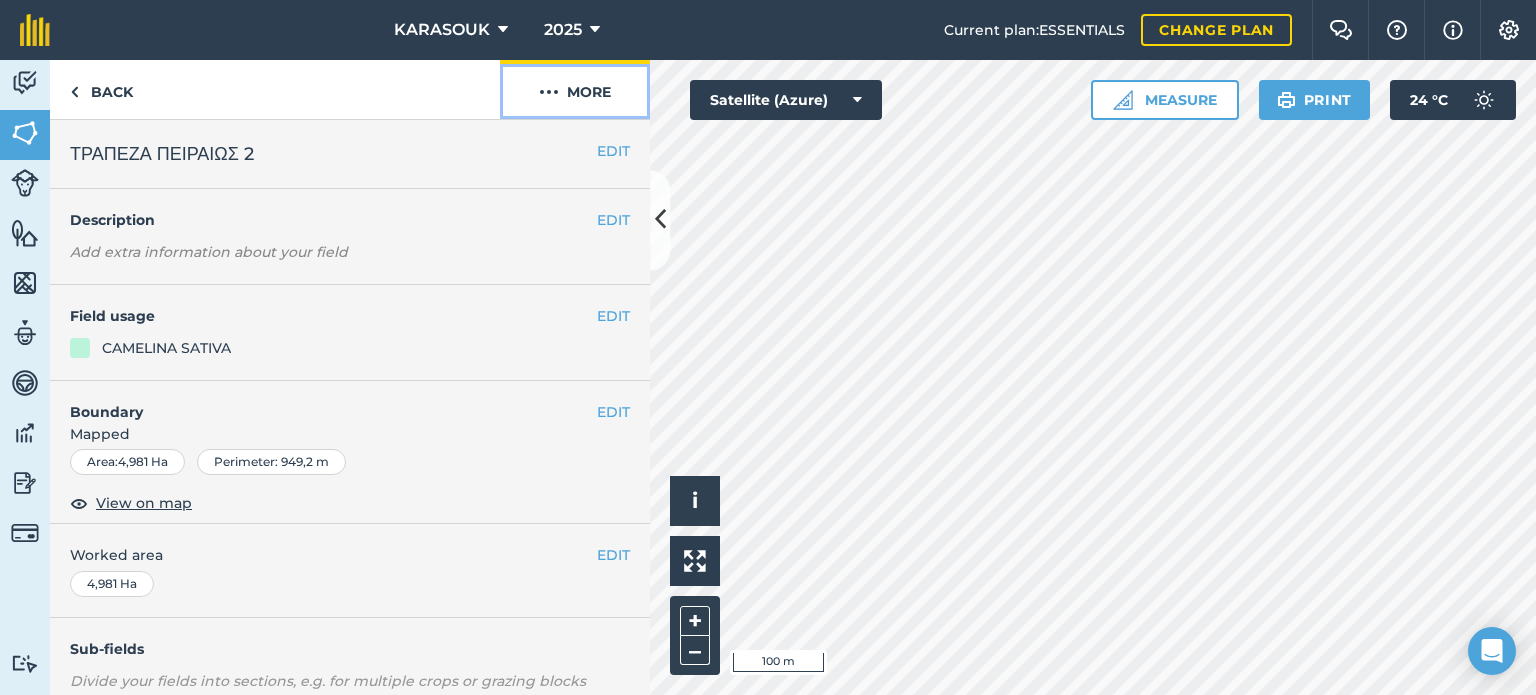 click on "More" at bounding box center [575, 89] 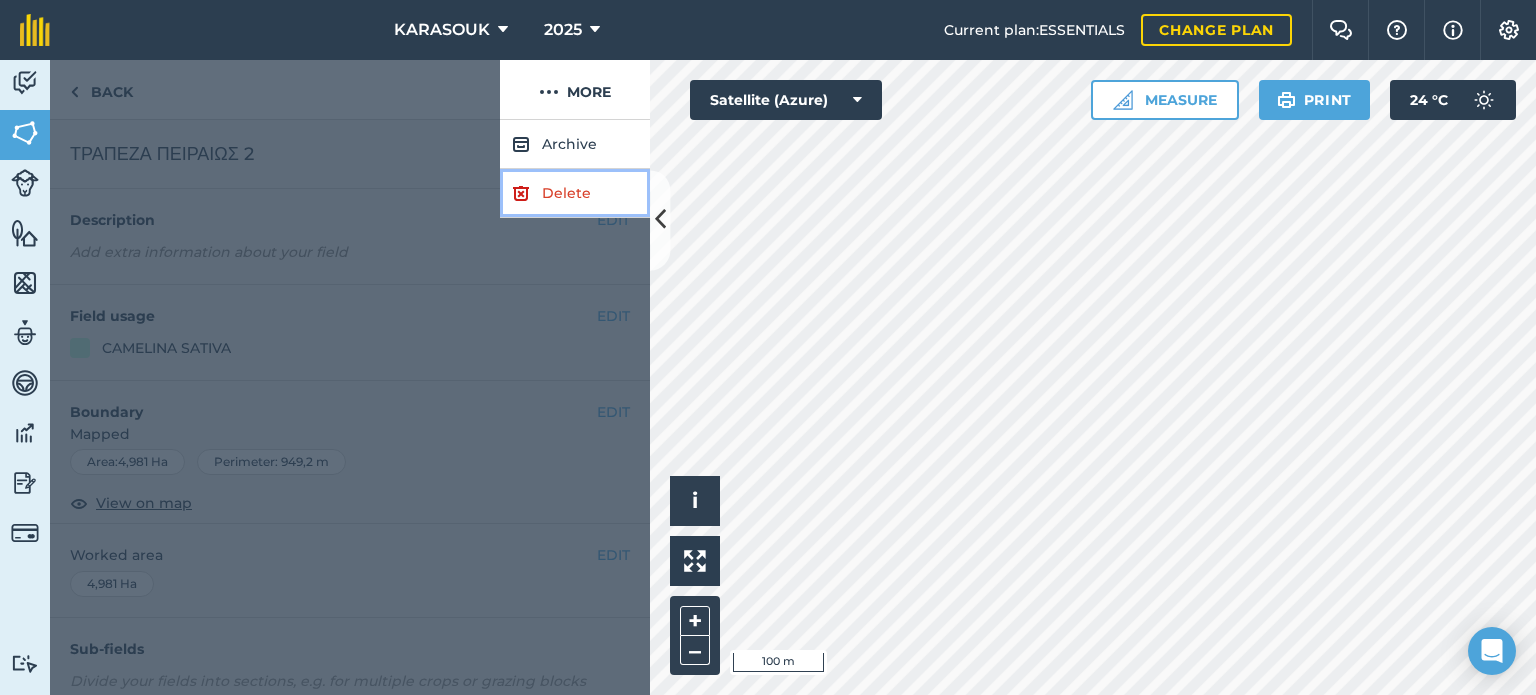 click on "Delete" at bounding box center (575, 193) 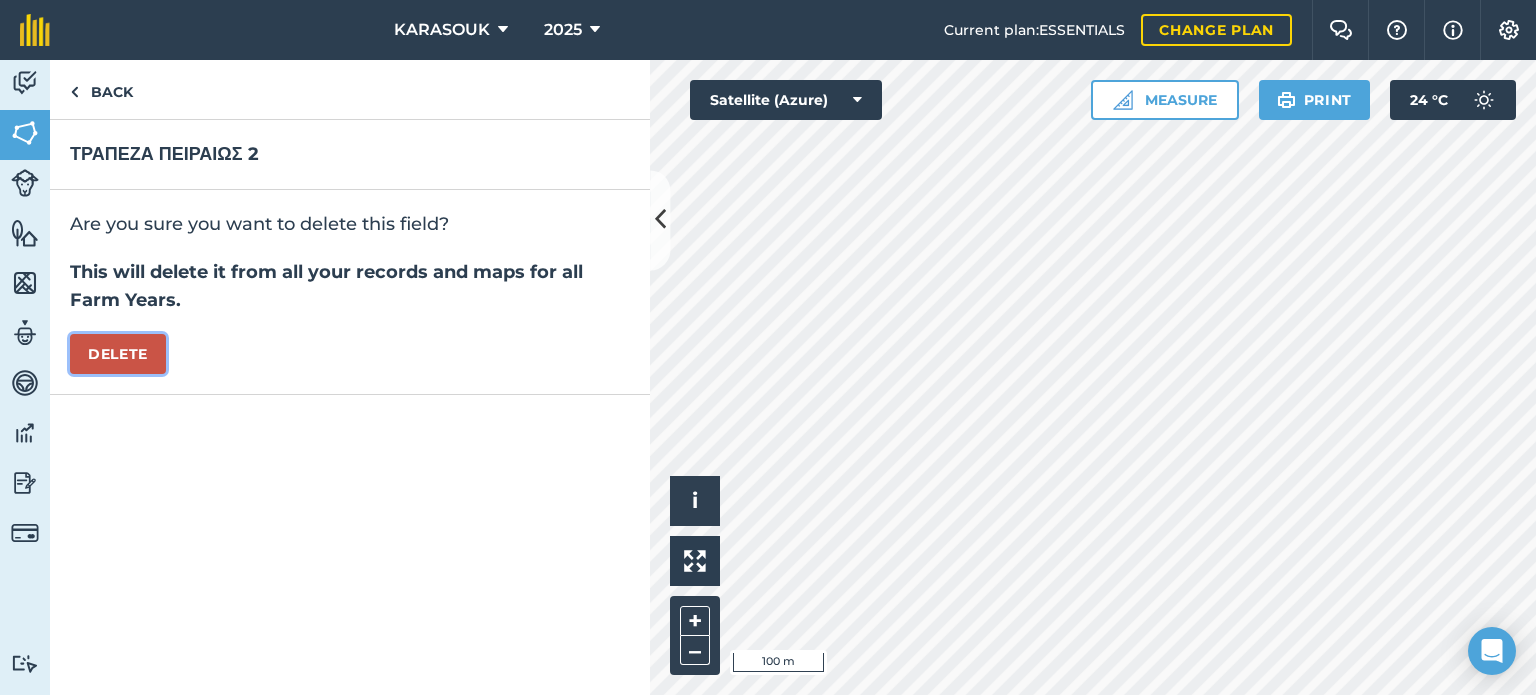 click on "Delete" at bounding box center [118, 354] 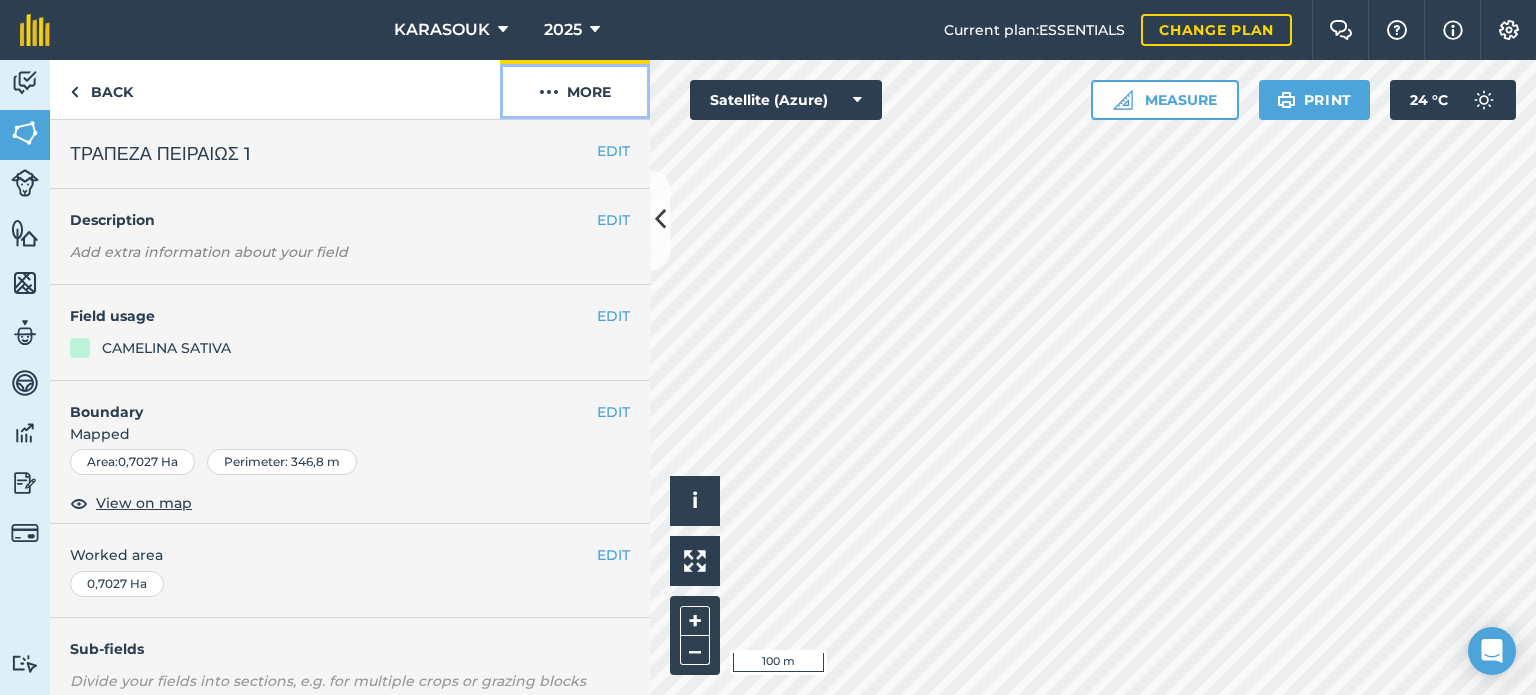 click on "More" at bounding box center [575, 89] 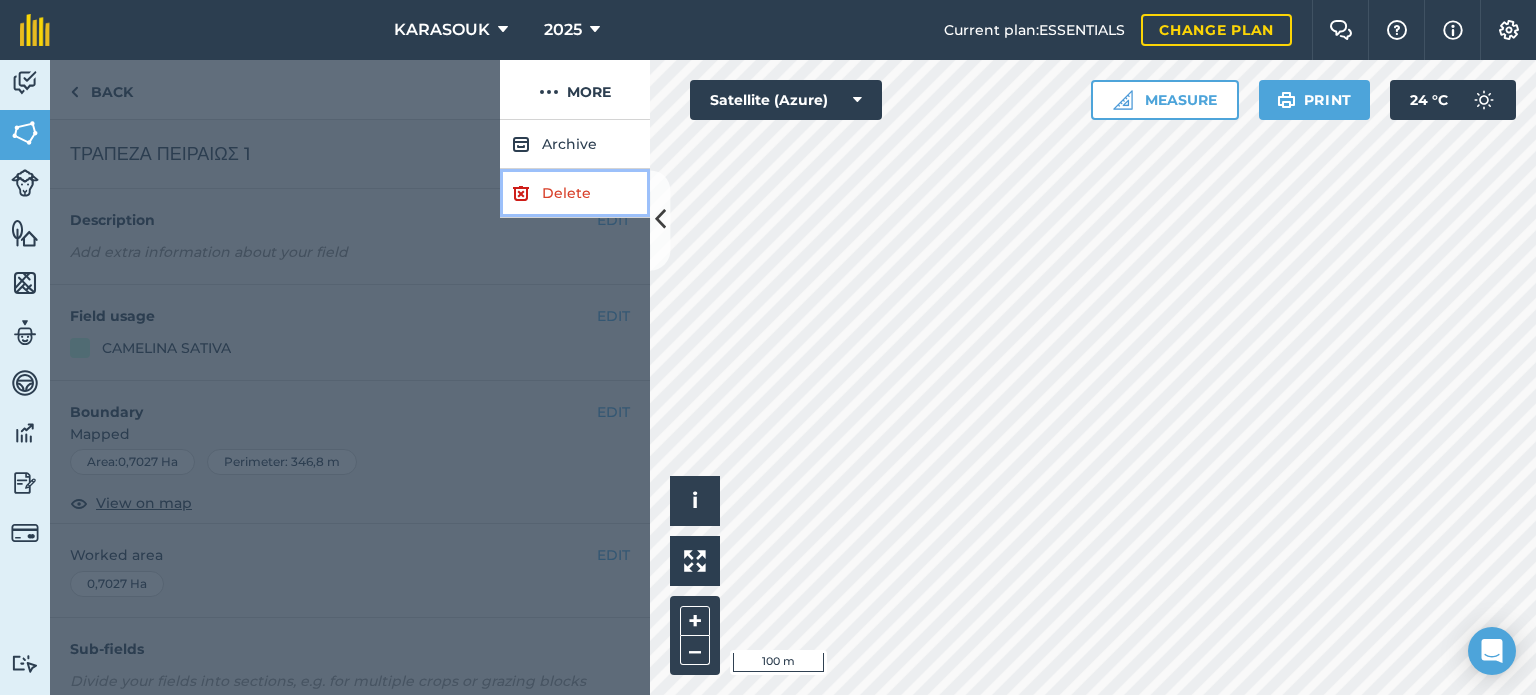 click on "Delete" at bounding box center [575, 193] 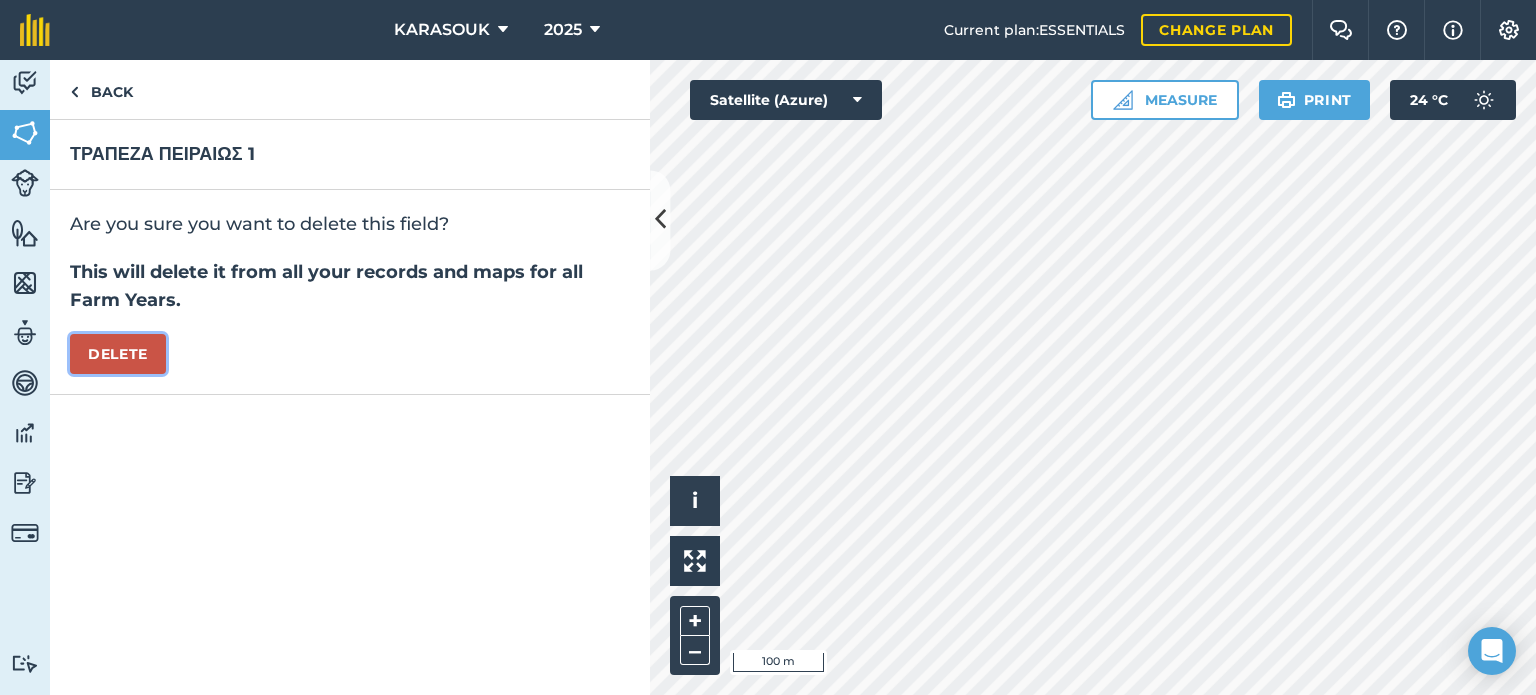 click on "Delete" at bounding box center (118, 354) 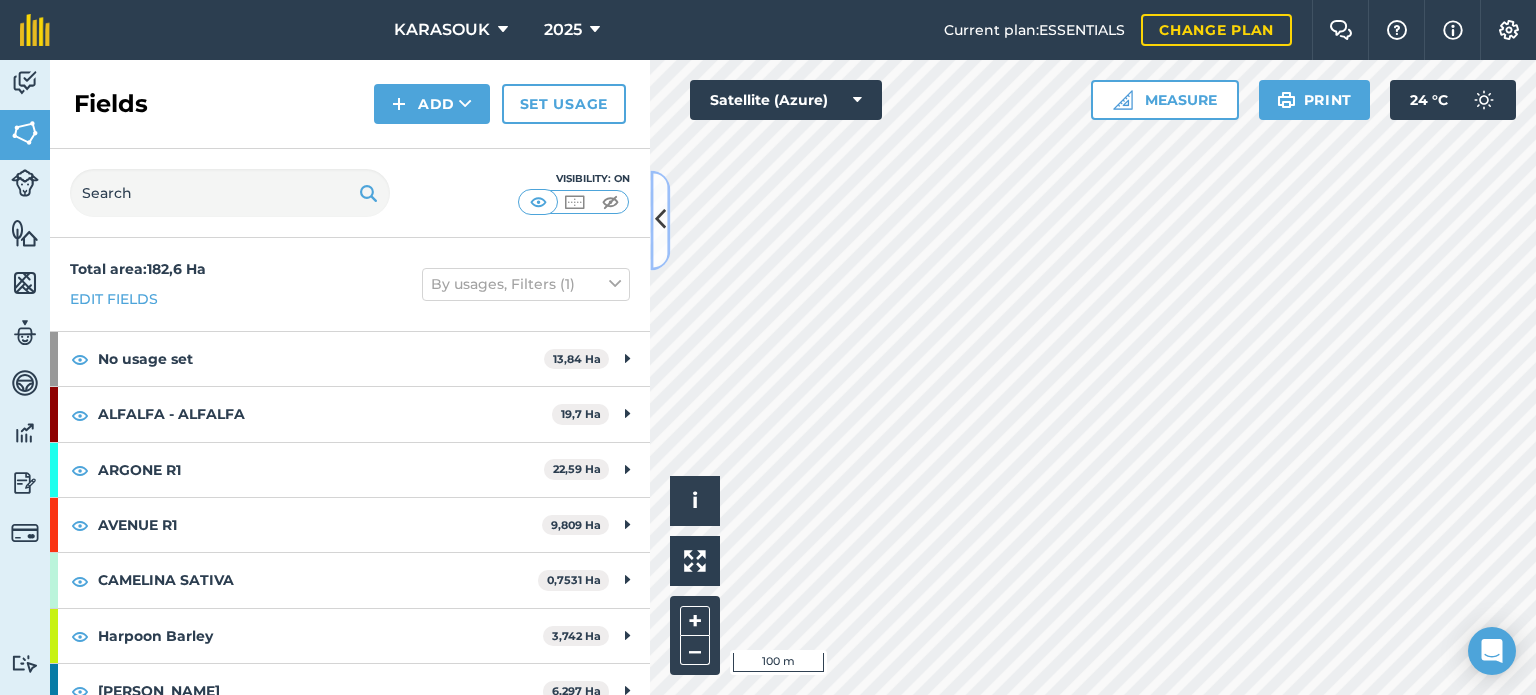click at bounding box center (660, 220) 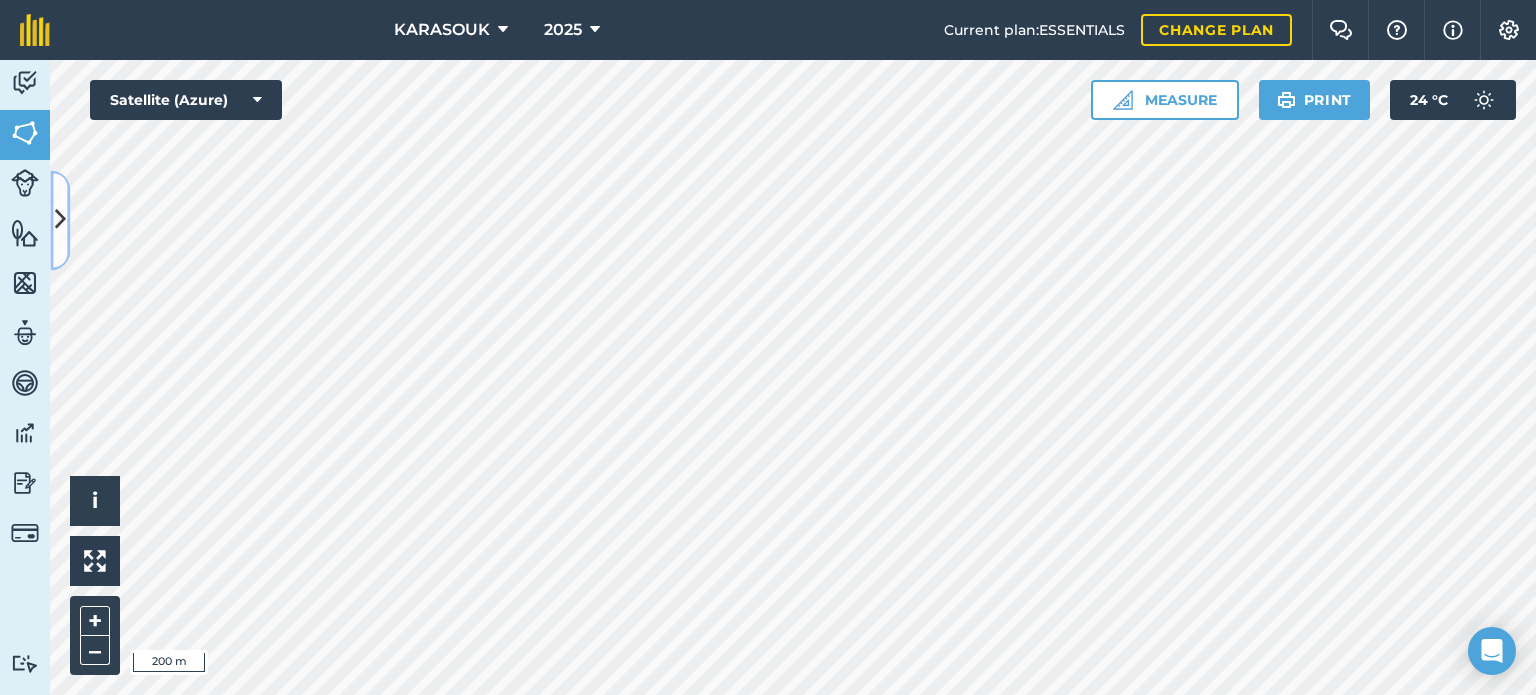 click at bounding box center [60, 220] 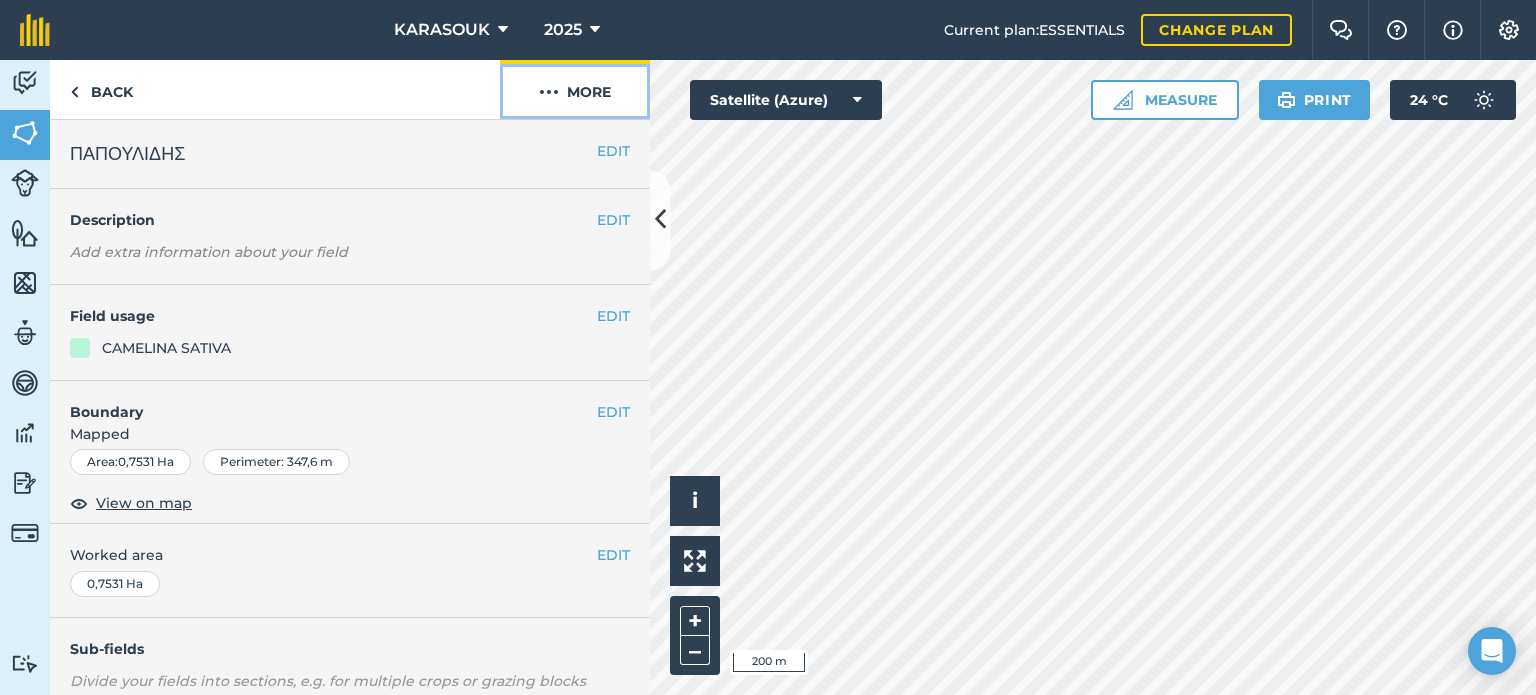 click on "More" at bounding box center (575, 89) 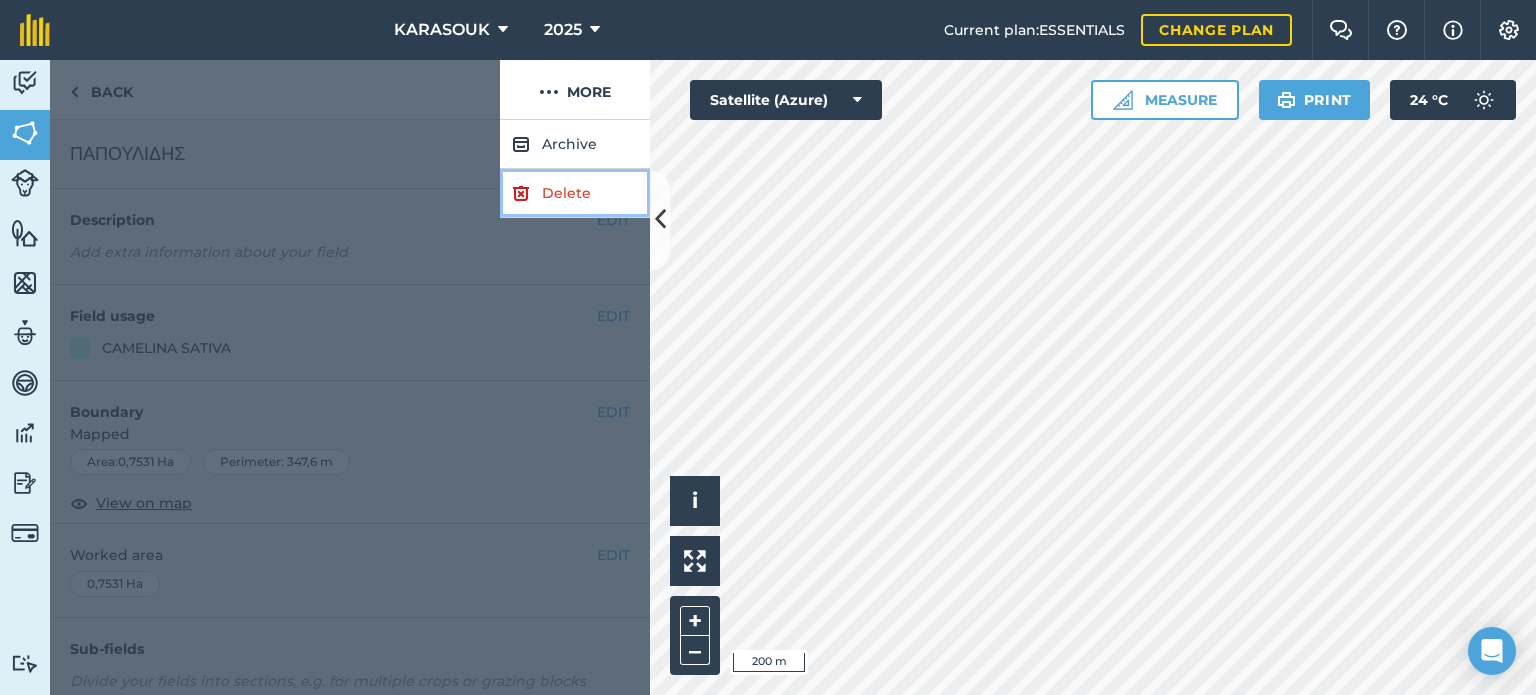 click on "Delete" at bounding box center [575, 193] 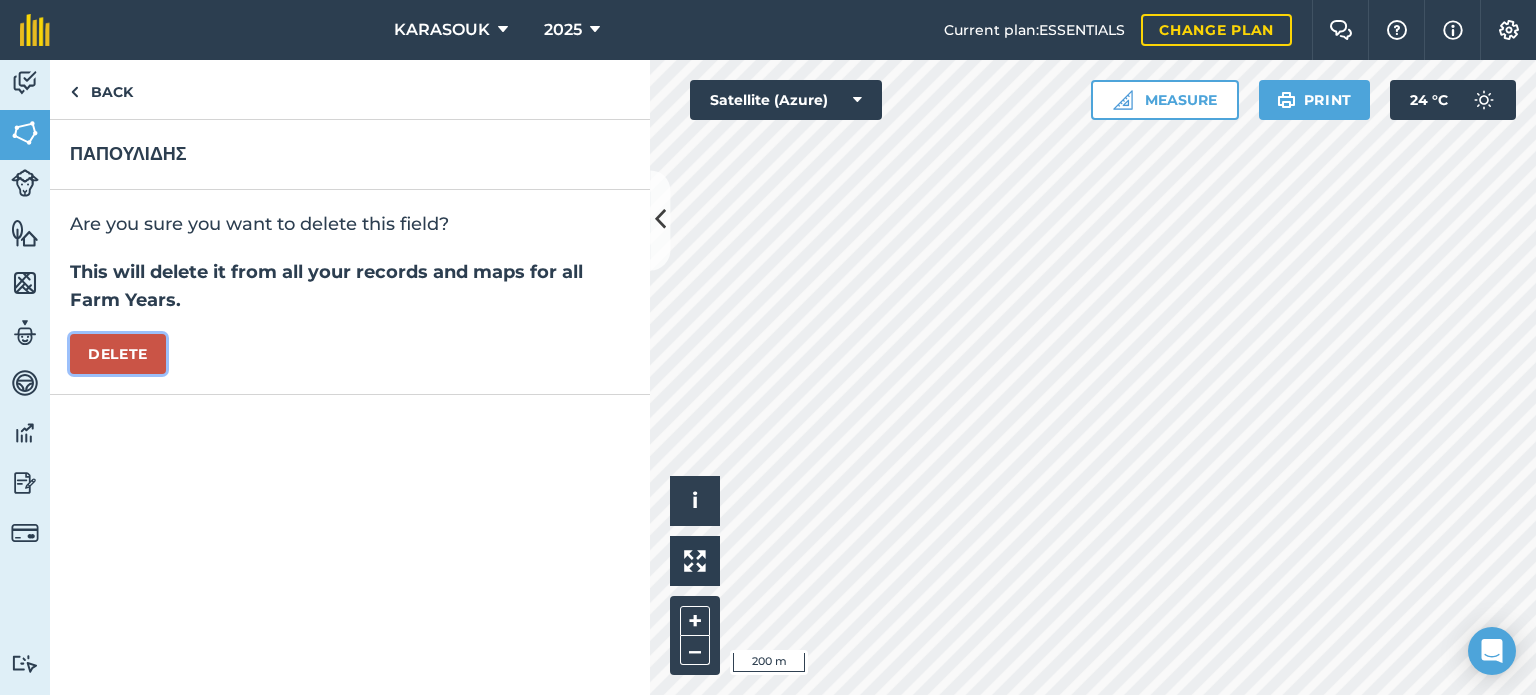 click on "Delete" at bounding box center [118, 354] 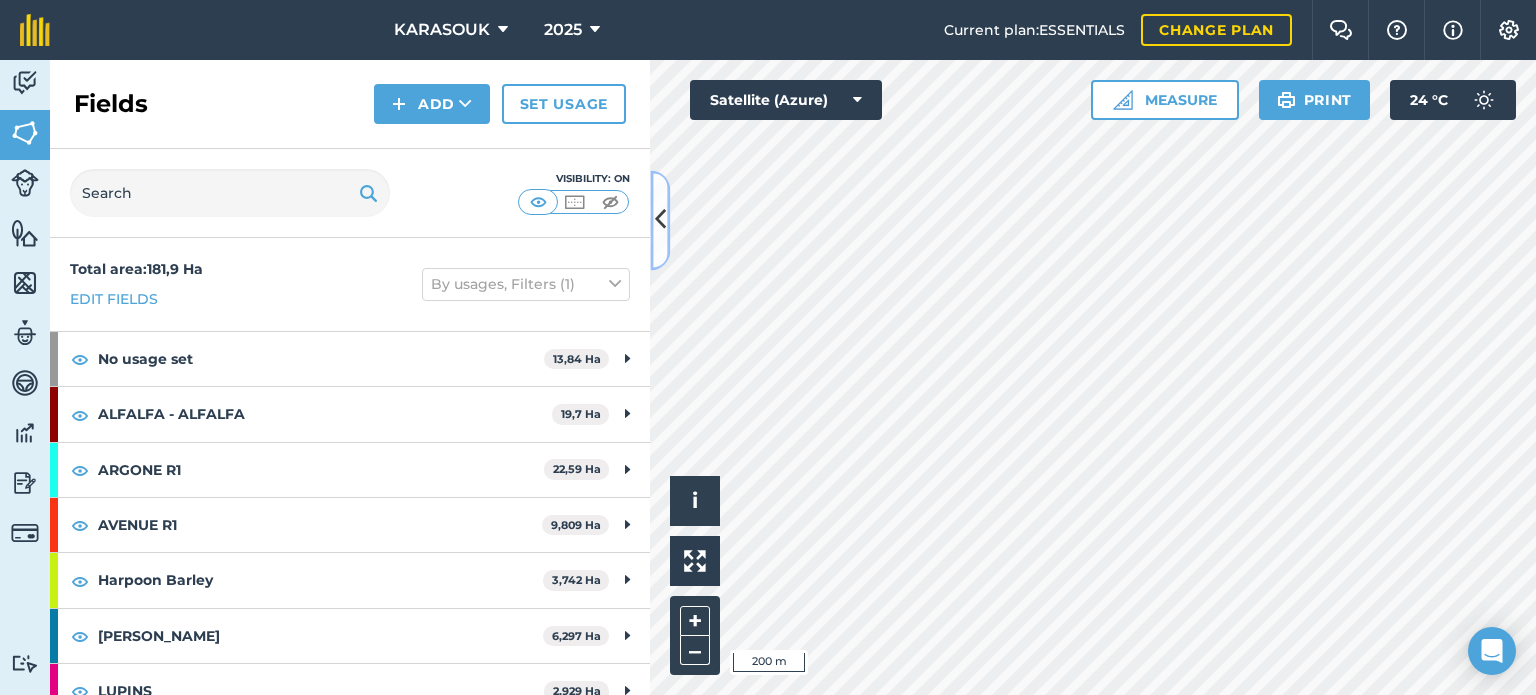 click at bounding box center (660, 220) 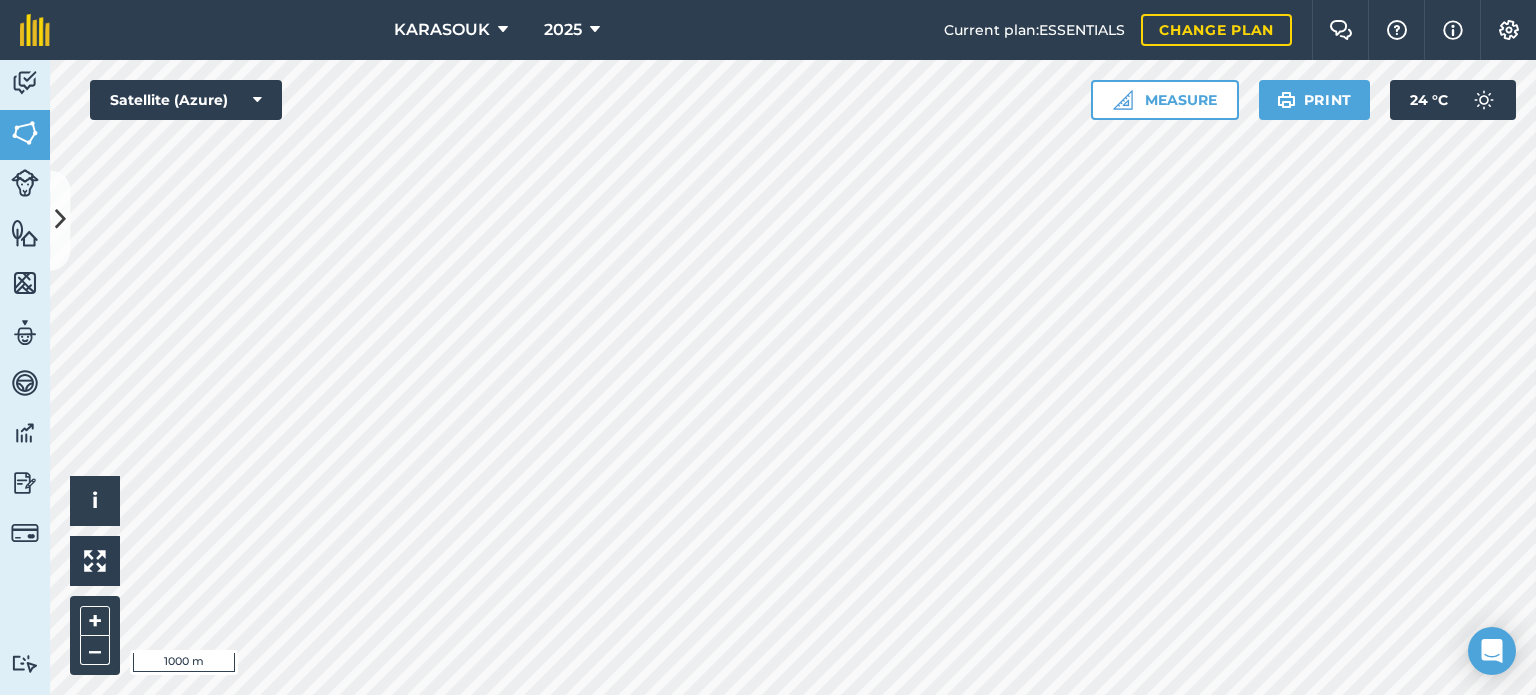 click on "KARASOUK 2025 Current plan :  ESSENTIALS   Change plan Farm Chat Help Info Settings KARASOUK  -  2025 Reproduced with the permission of  Microsoft Printed on  [DATE] Field usages No usage set ALFALFA - ALFALFA [GEOGRAPHIC_DATA] R1 CAMELINA SATIVA Harpoon Barley LUDWIG WHEAT LUPINS Rape SILLAGE MIX SPINACH-WHEAT - Other TRITICALE - TRITICALE WHEAT Αλλαγή Με Άλλον Feature types Trees Water Activity Fields Livestock Features Maps Team Vehicles Data Reporting Billing Tutorials Tutorials Fields   Add   Set usage Visibility: On Total area :  181,9   Ha Edit fields By usages, Filters (1) No usage set 13,84   Ha Nonos  0,525   Ha Βουρδουνά-Βοσκότοπος 0,5726   Ha Βουρδουνά-ΤράνςΜπετόν 0,4558   Ha Ευριπίδη-Καμάρα 0,1681   Ha ΘείουΣακη_Λόλας-Ντιλβάδα 1,553   Ha [PERSON_NAME]  0,4478   Ha Κατσίκα-Περτσινίδης 0,9657   [PERSON_NAME] Γραμμένος  0,1726   Ha Κουρί-Ιδιόκτητο 1,277   Ha" at bounding box center [768, 347] 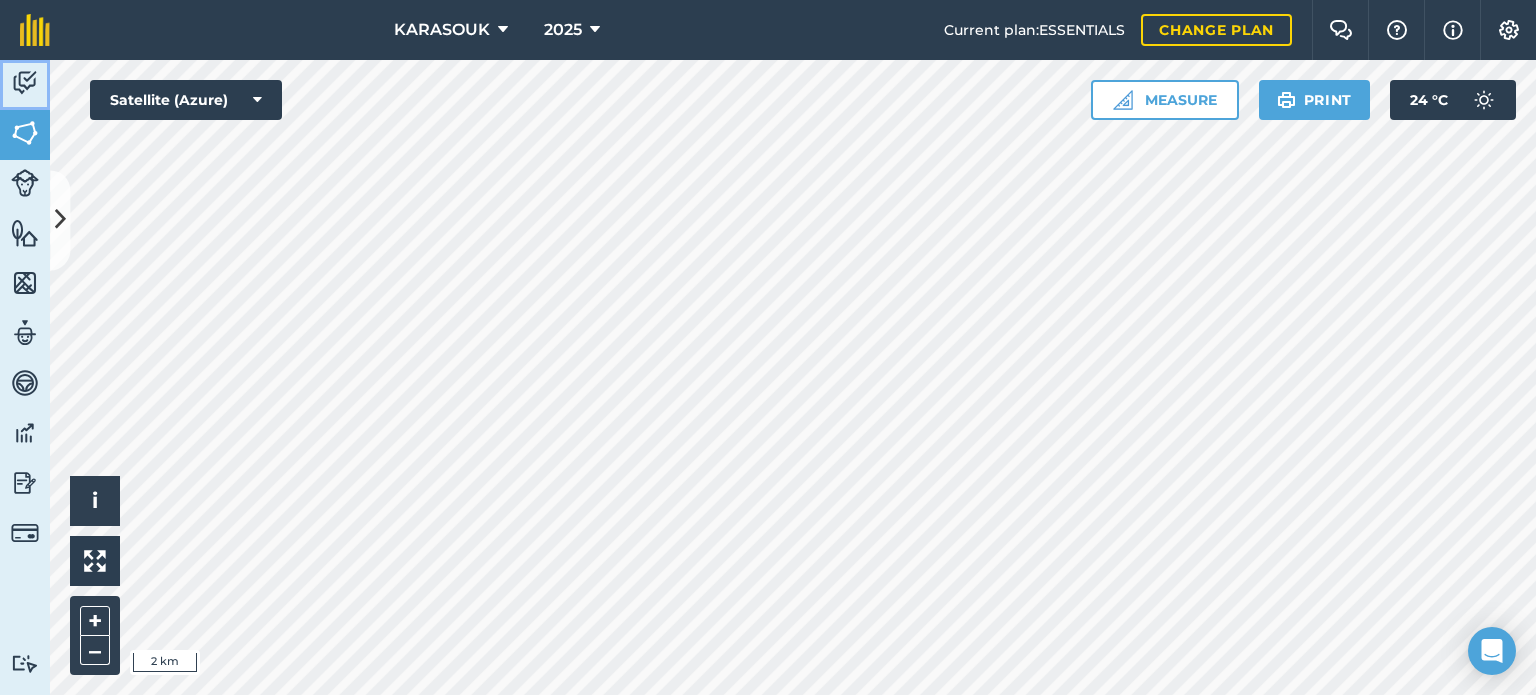 click on "Activity" at bounding box center (25, 85) 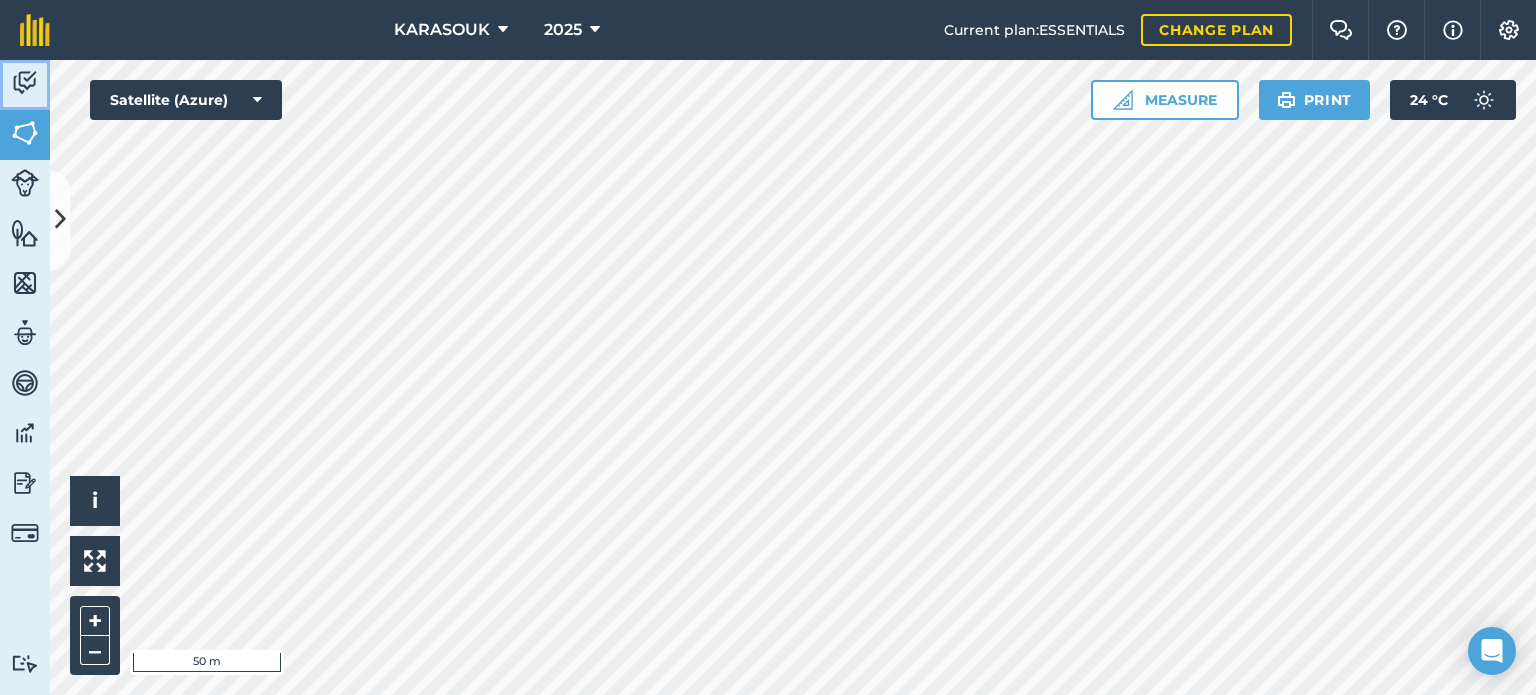 click at bounding box center (25, 83) 